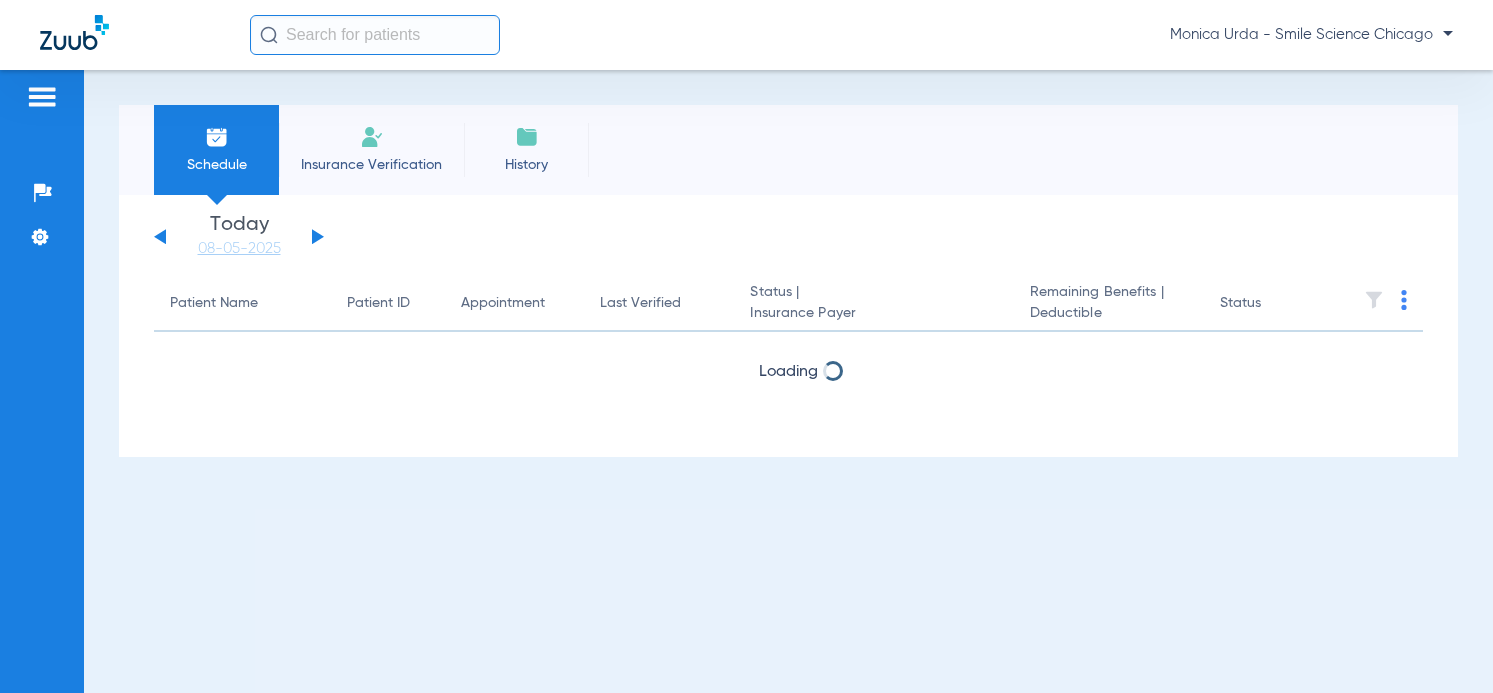 scroll, scrollTop: 0, scrollLeft: 0, axis: both 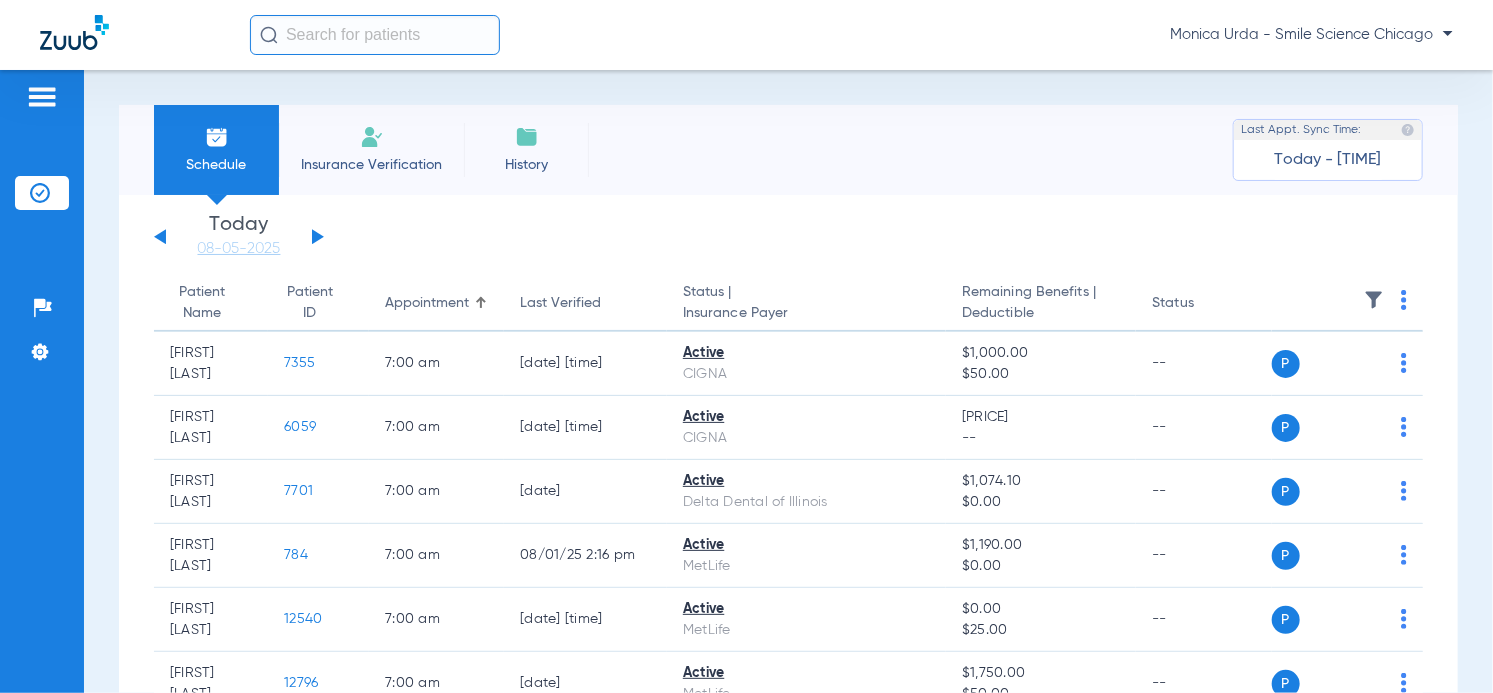 click 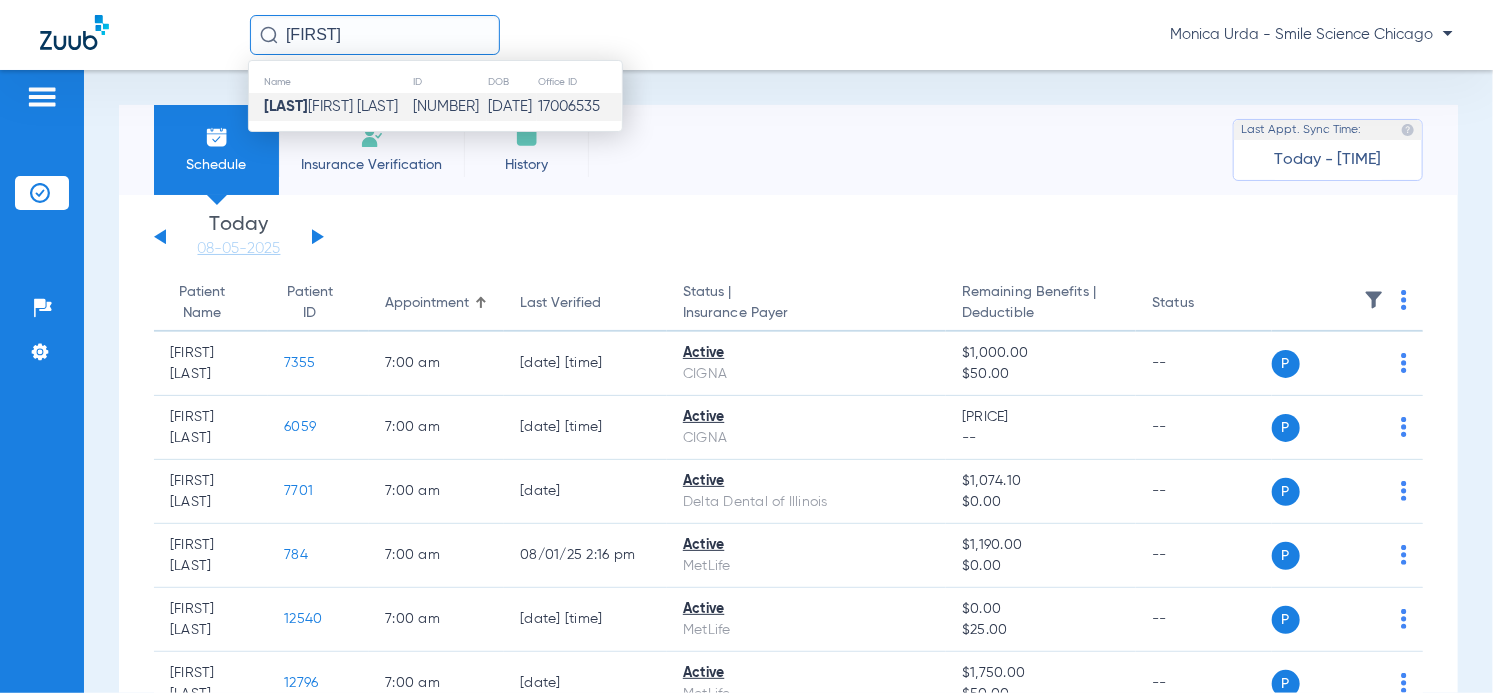 type on "[FIRST]" 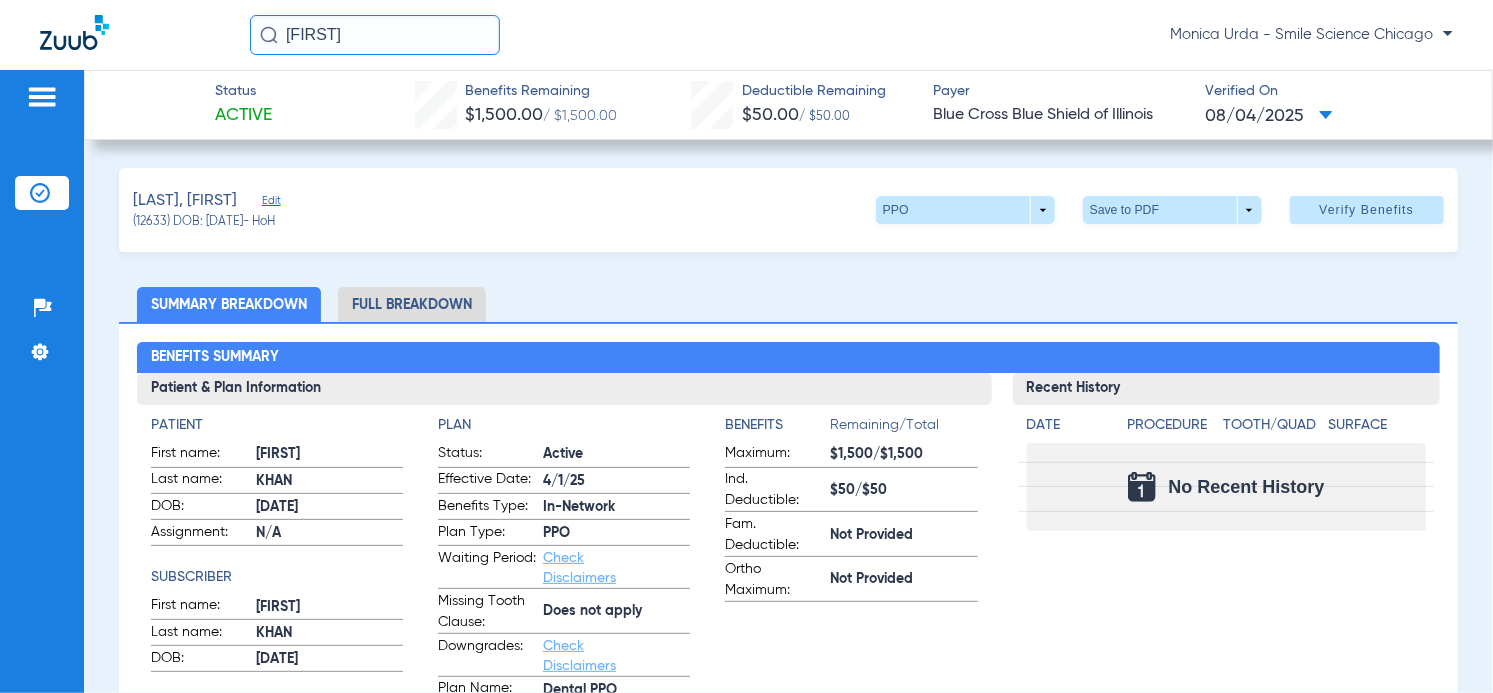 click on "[FIRST]" 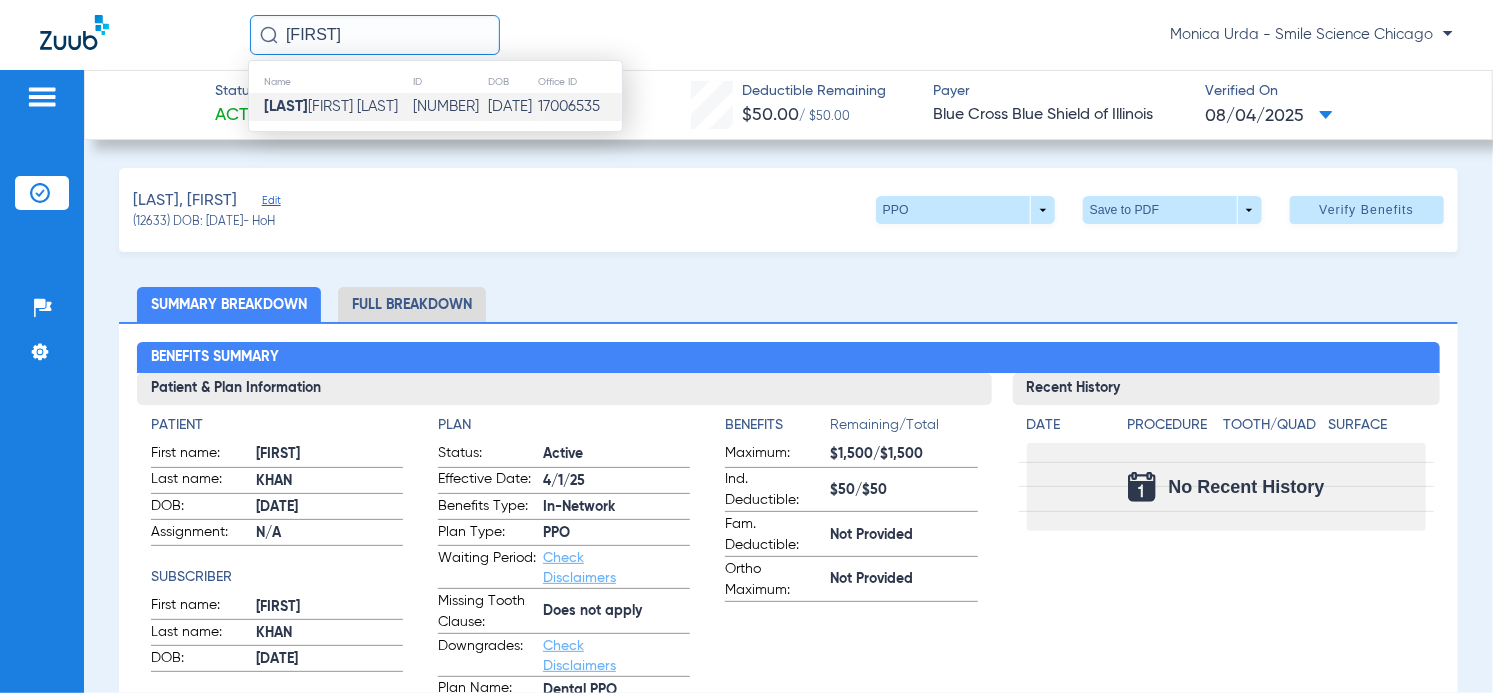 click on "[FIRST] [LAST]" 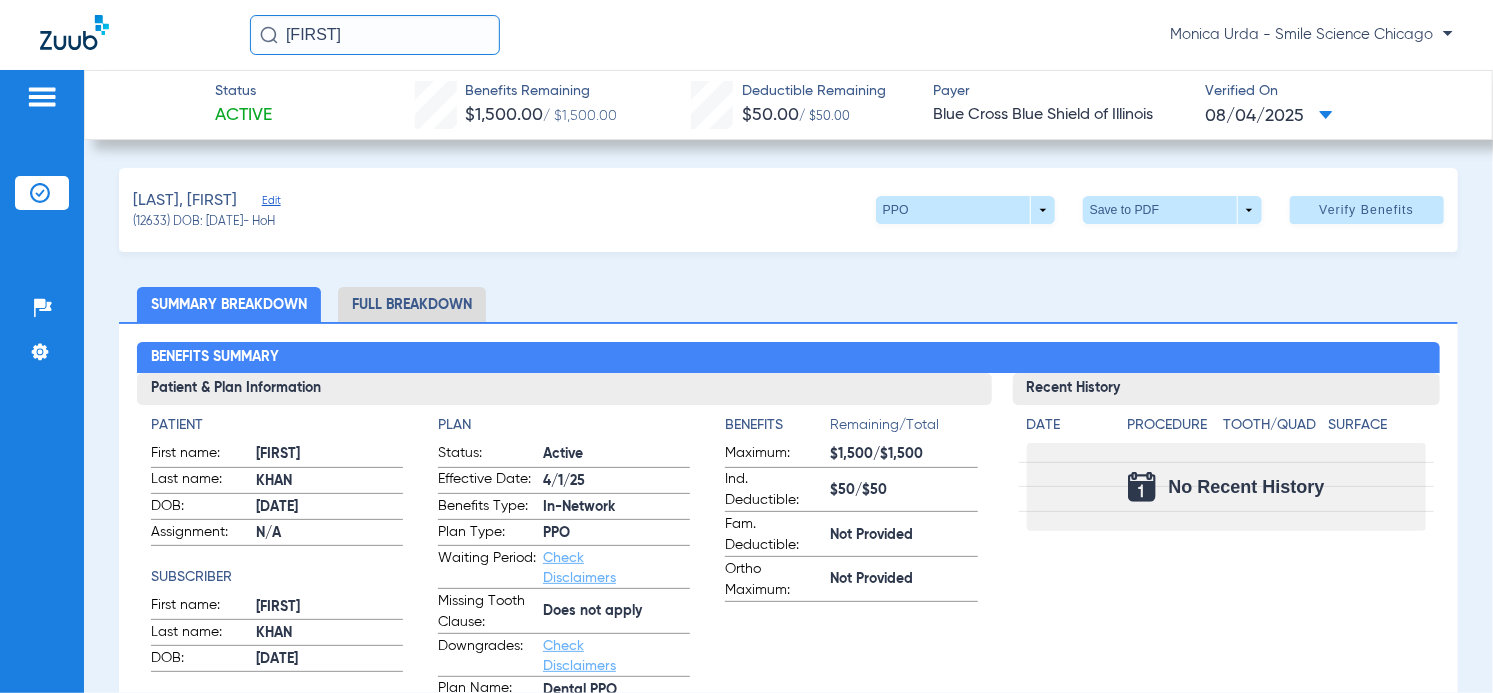 drag, startPoint x: 350, startPoint y: 41, endPoint x: 159, endPoint y: 39, distance: 191.01047 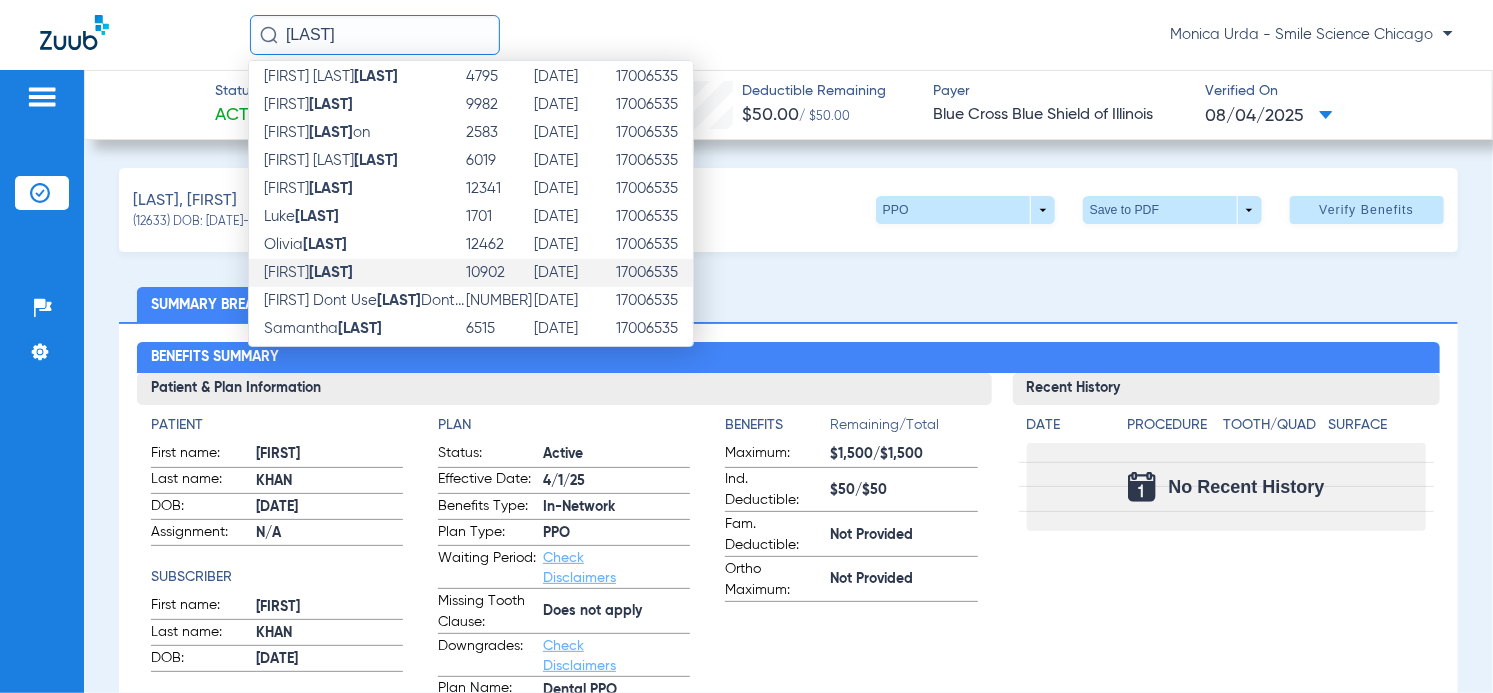 scroll, scrollTop: 225, scrollLeft: 0, axis: vertical 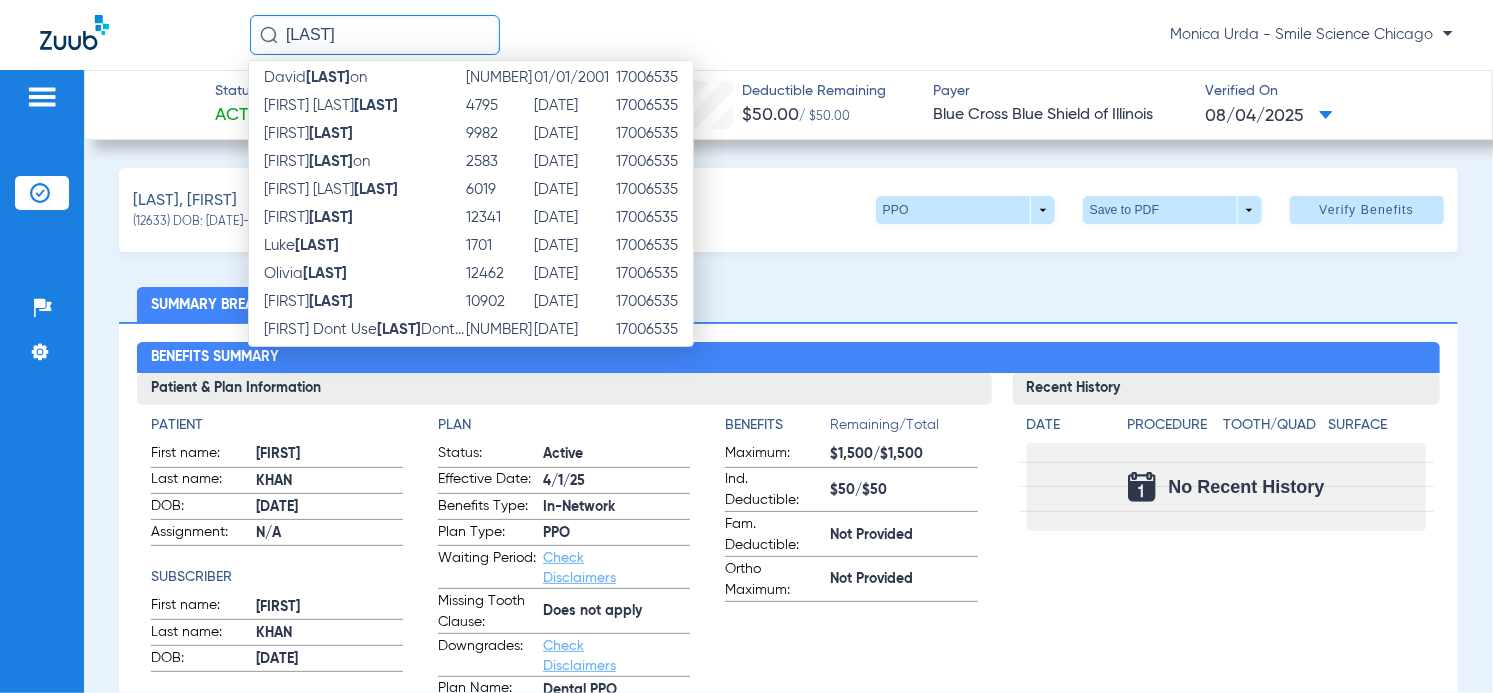 type on "[LAST]" 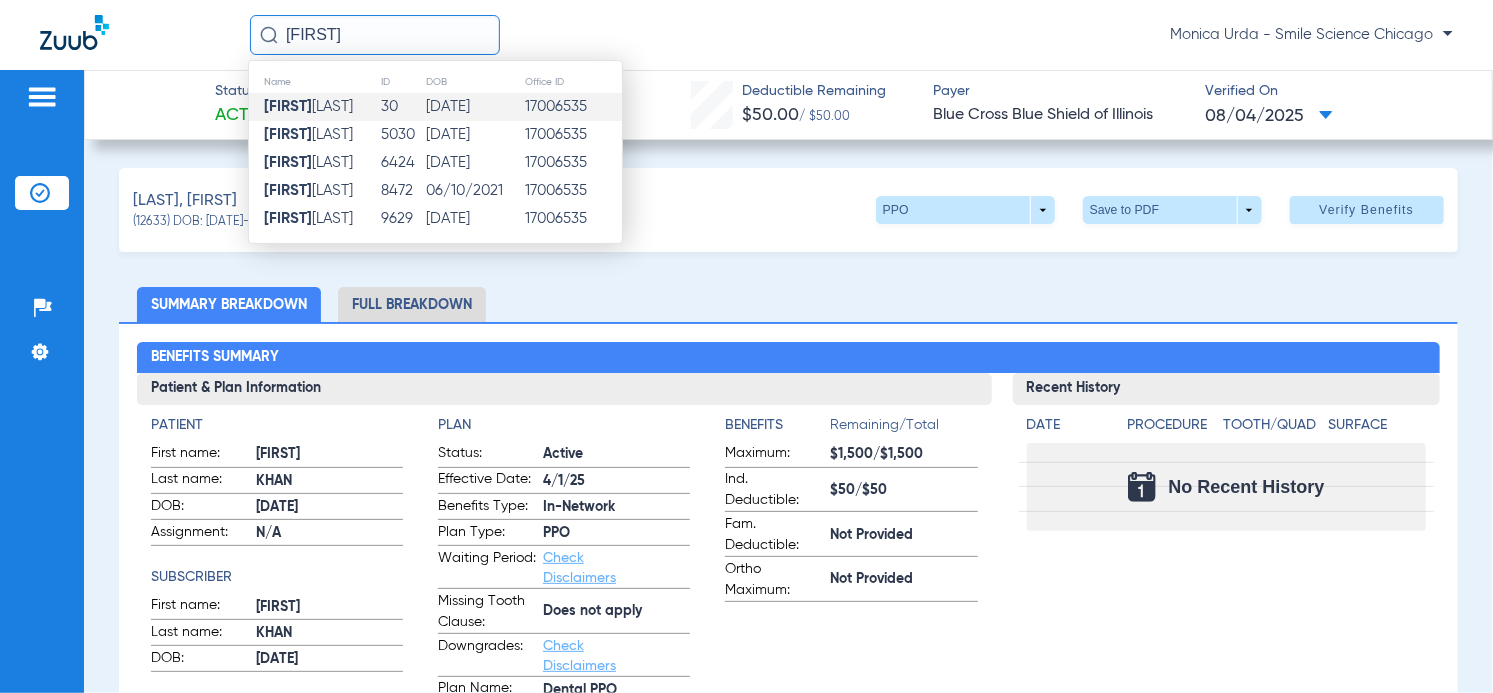 type on "[FIRST]" 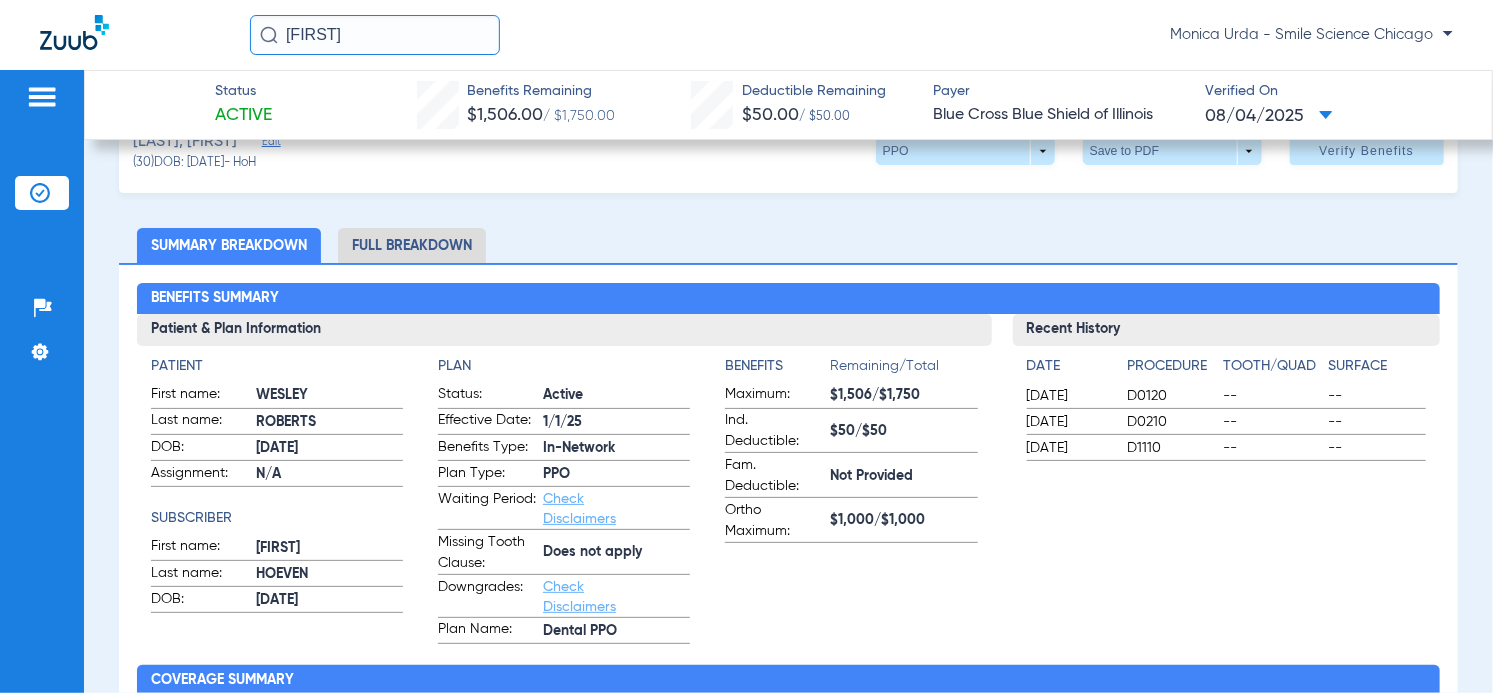 scroll, scrollTop: 90, scrollLeft: 0, axis: vertical 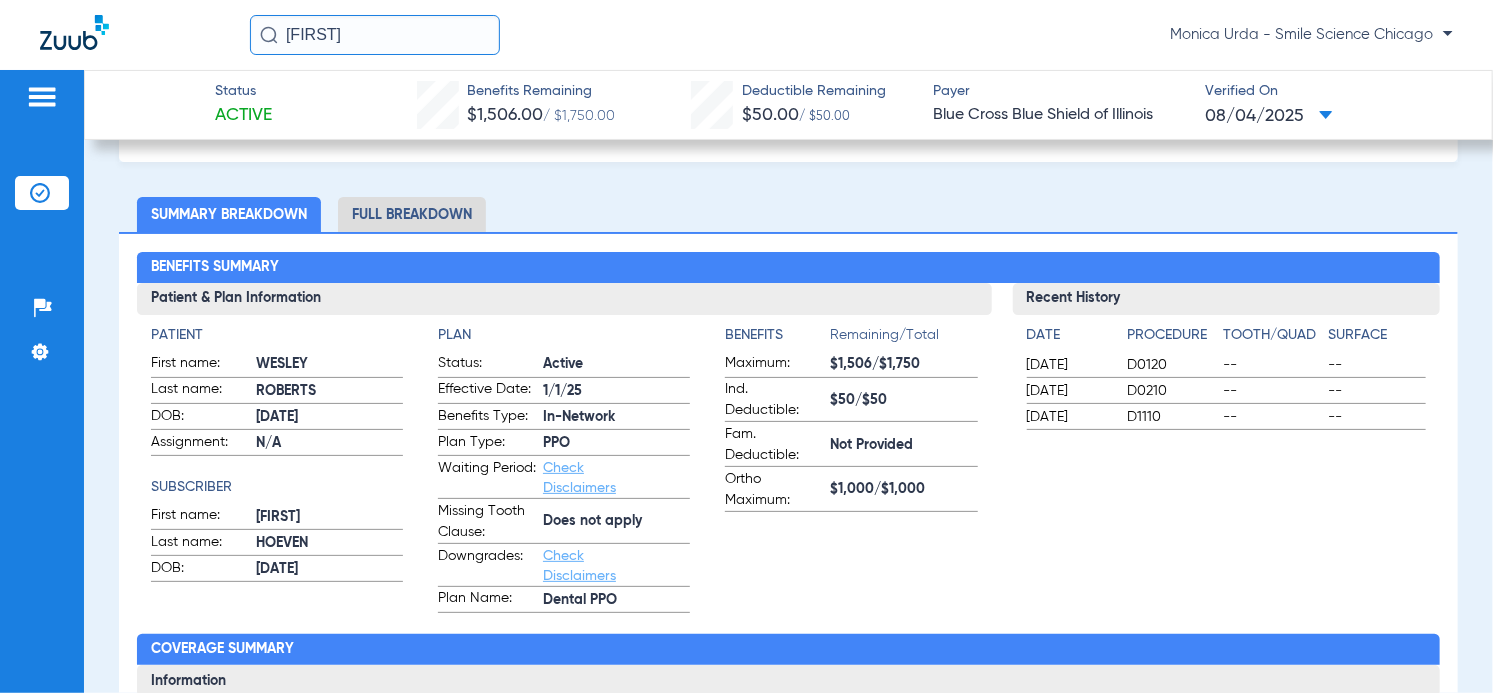 click on "Full Breakdown" 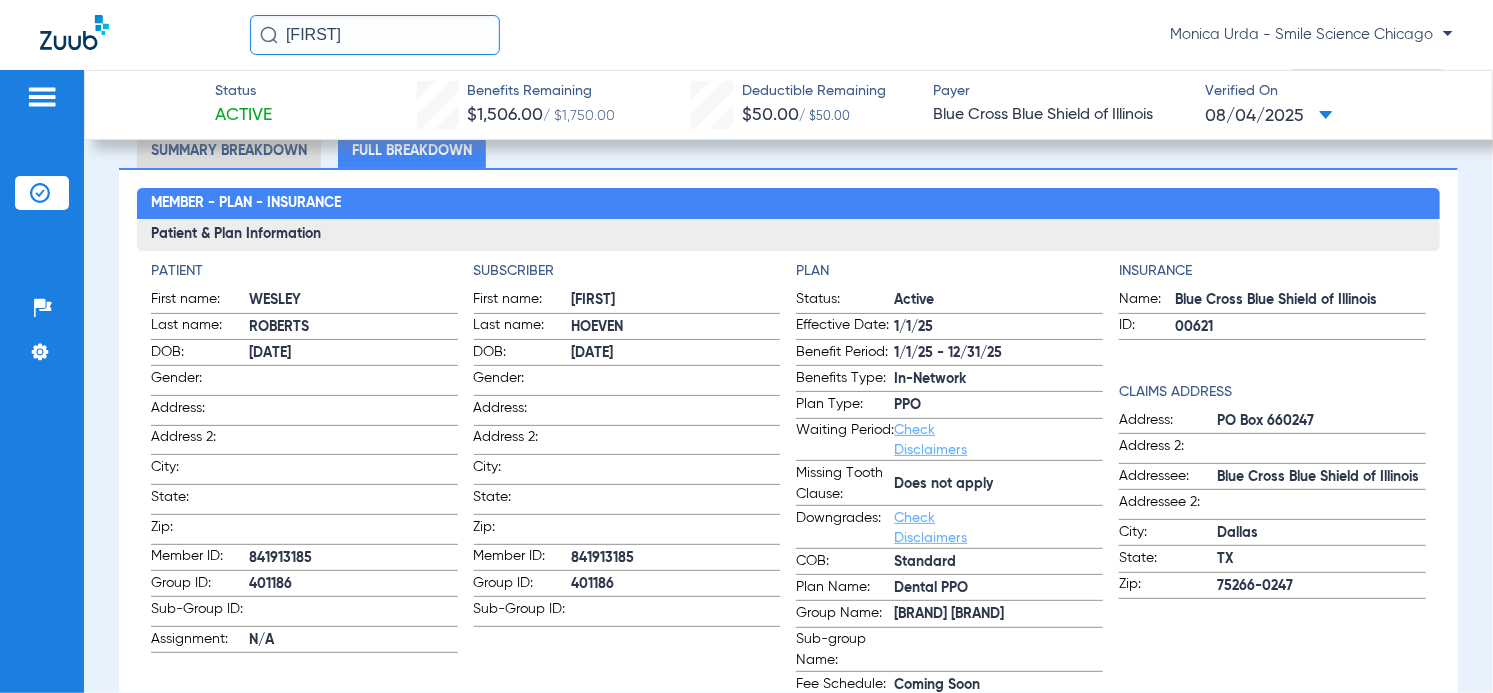 scroll, scrollTop: 181, scrollLeft: 0, axis: vertical 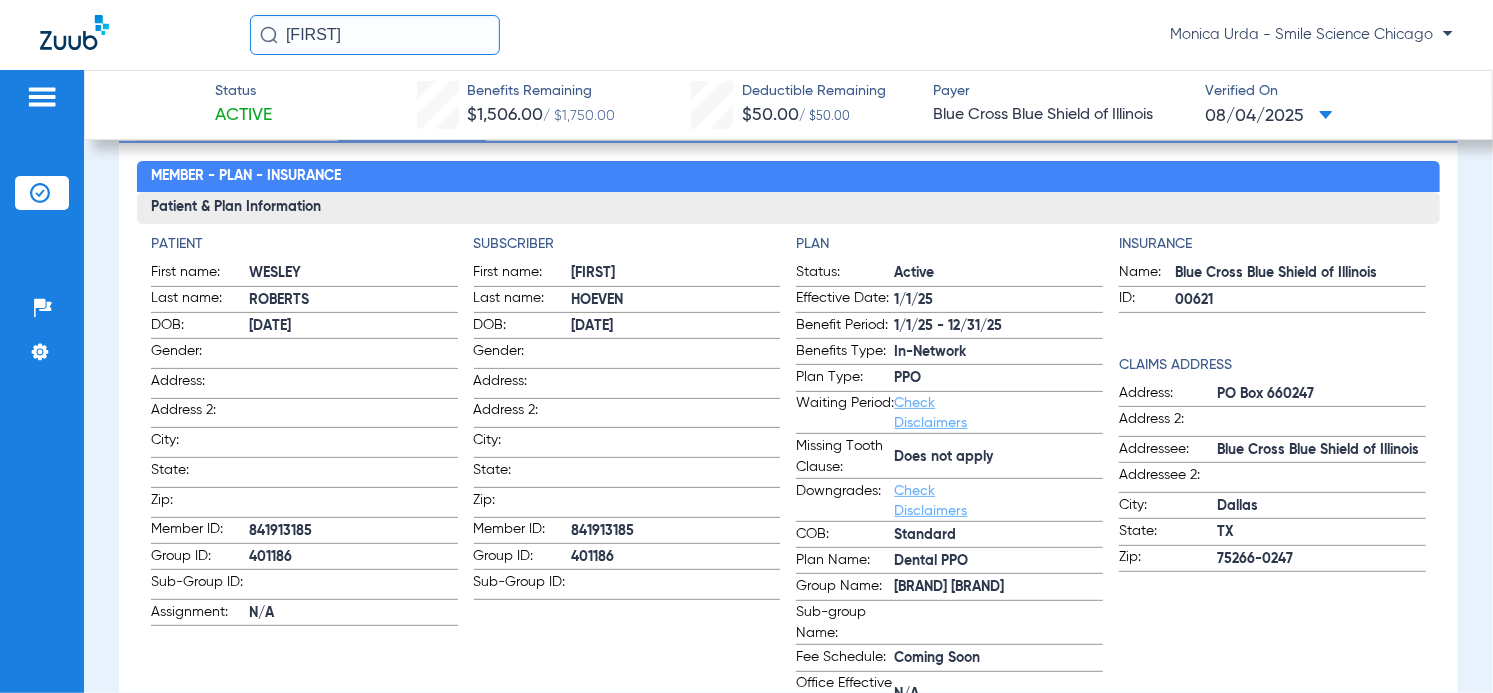 drag, startPoint x: 379, startPoint y: 37, endPoint x: 22, endPoint y: 45, distance: 357.08963 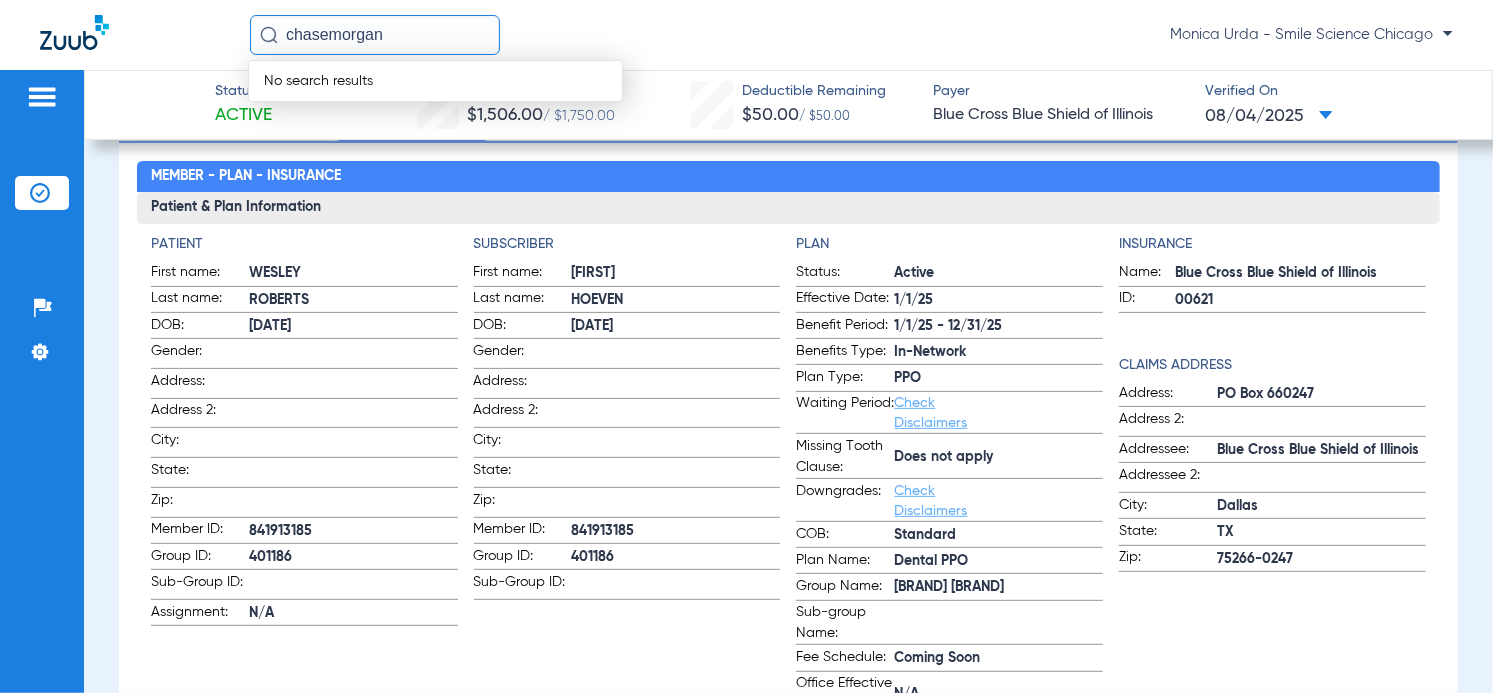 type on "chasemorgan" 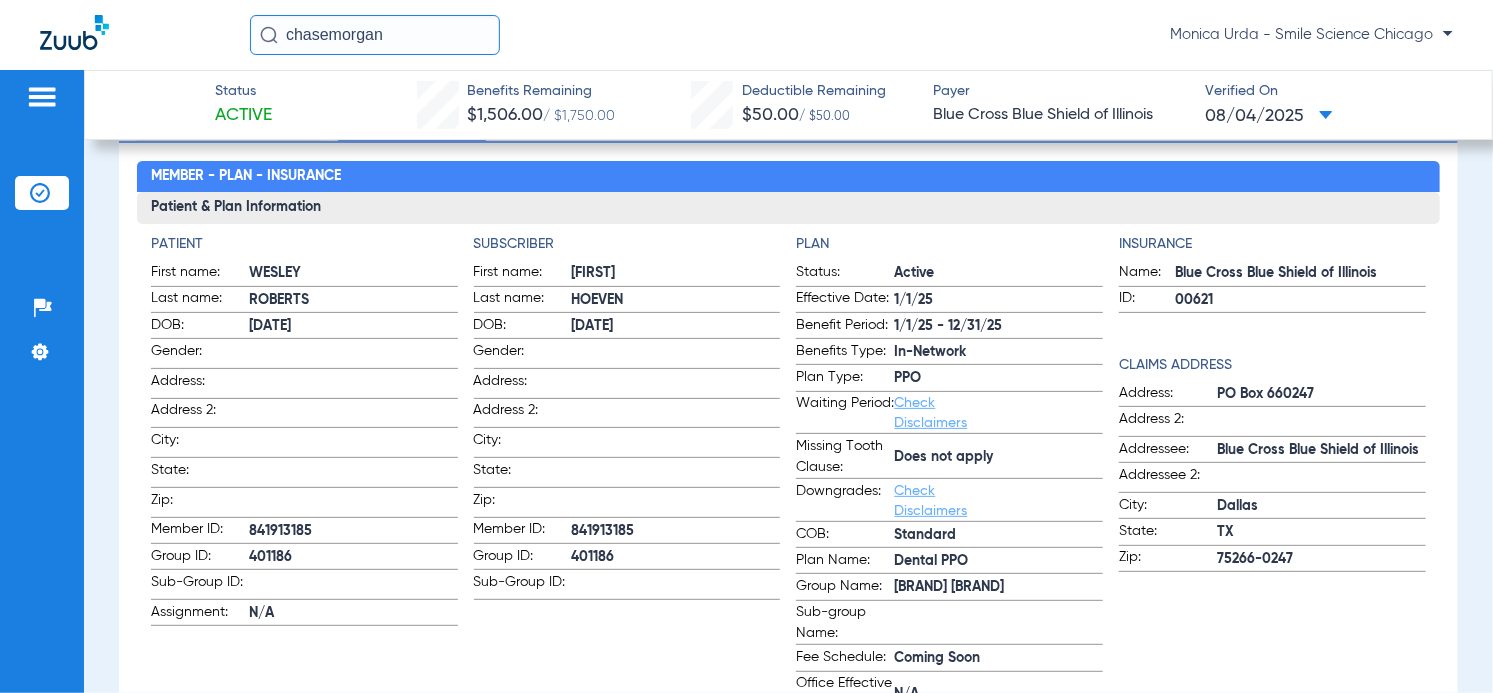 drag, startPoint x: 388, startPoint y: 32, endPoint x: 146, endPoint y: 18, distance: 242.40462 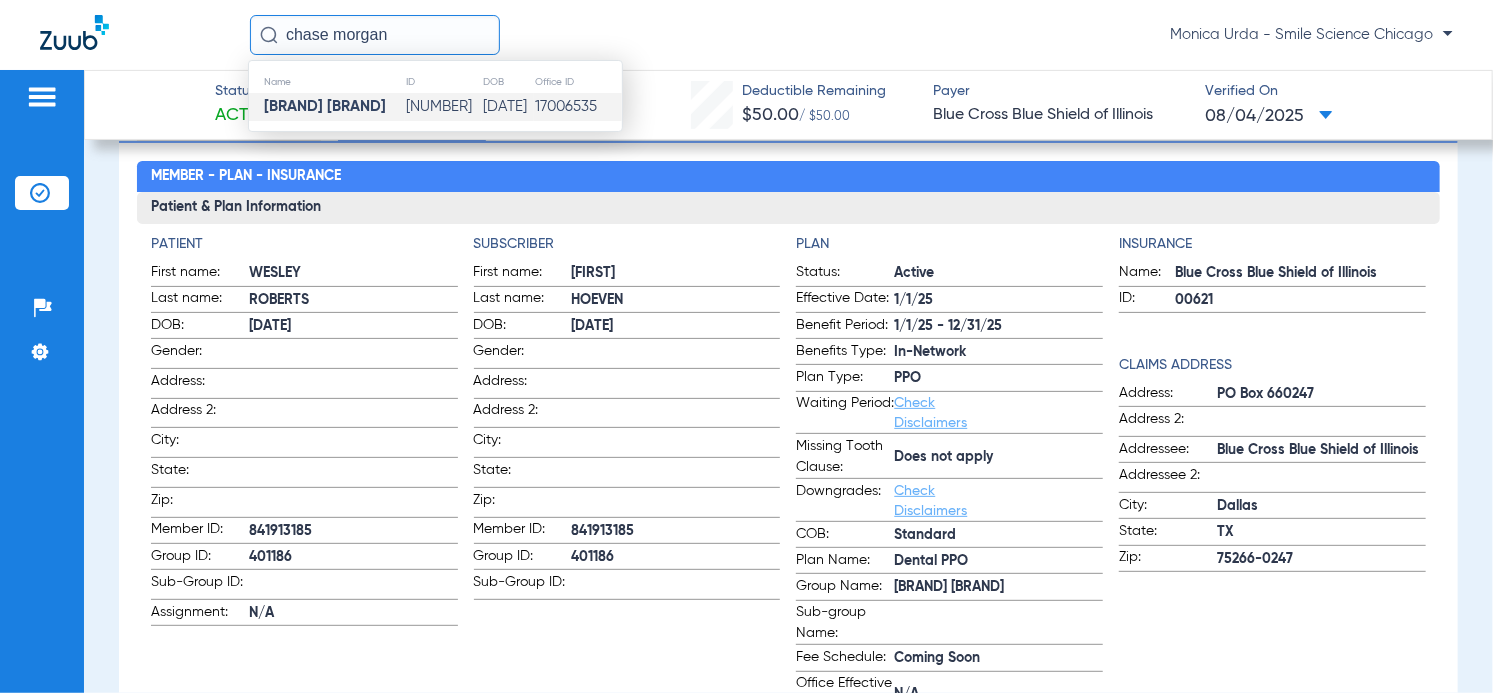 type on "chase morgan" 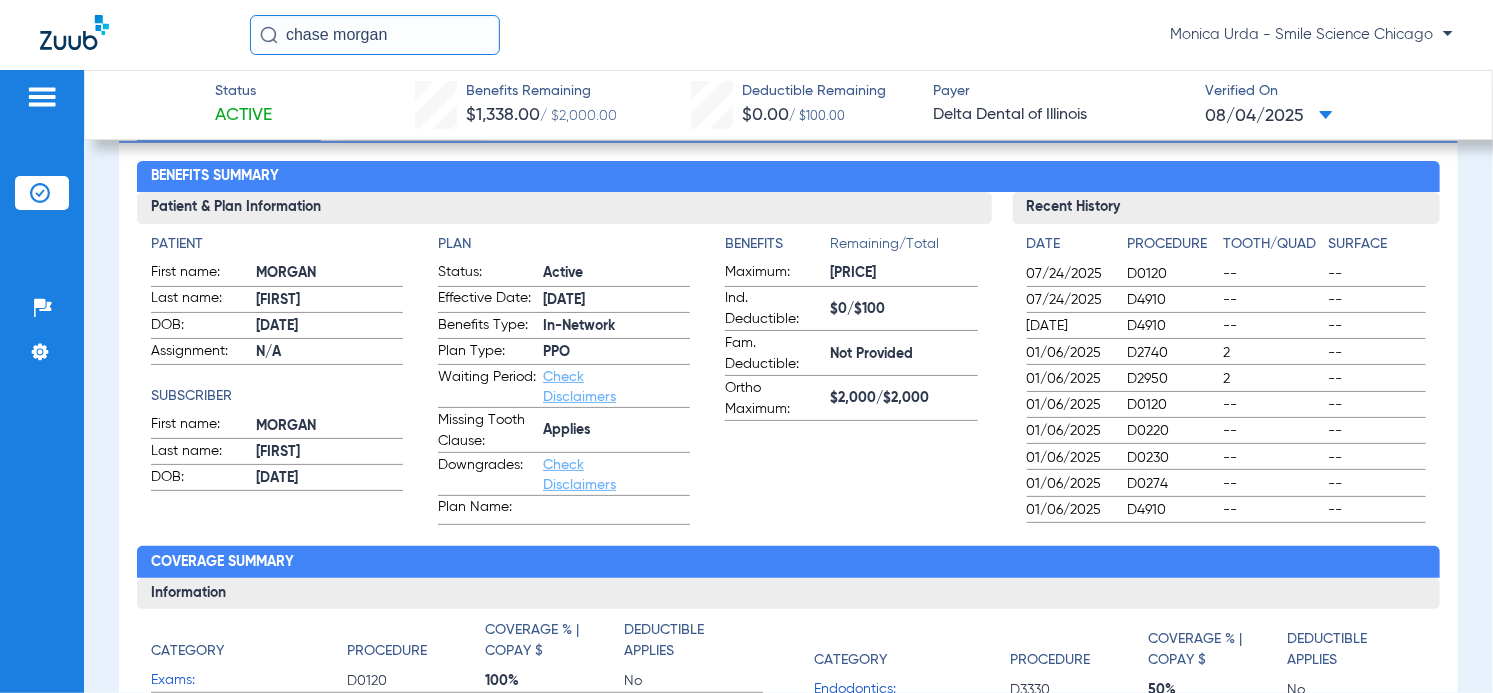 click on "chase morgan" 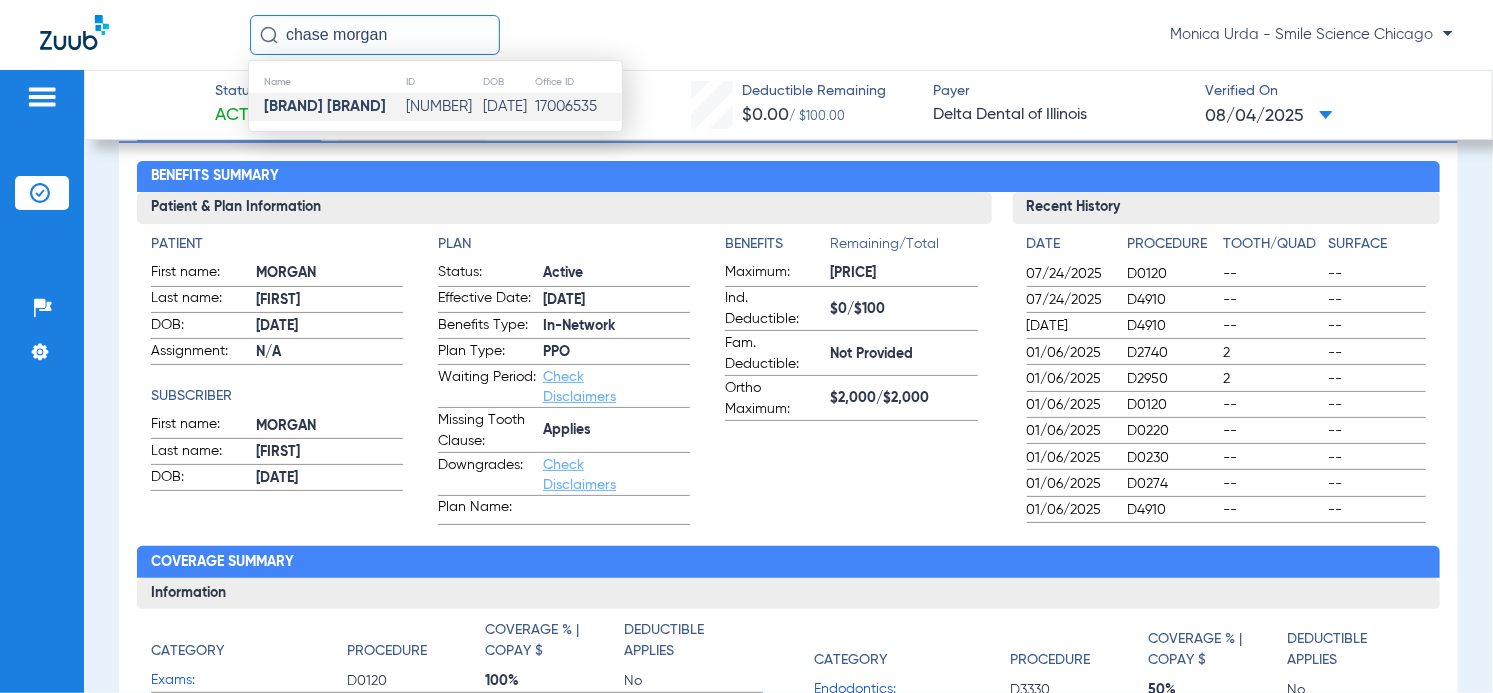 drag, startPoint x: 449, startPoint y: 109, endPoint x: 490, endPoint y: 111, distance: 41.04875 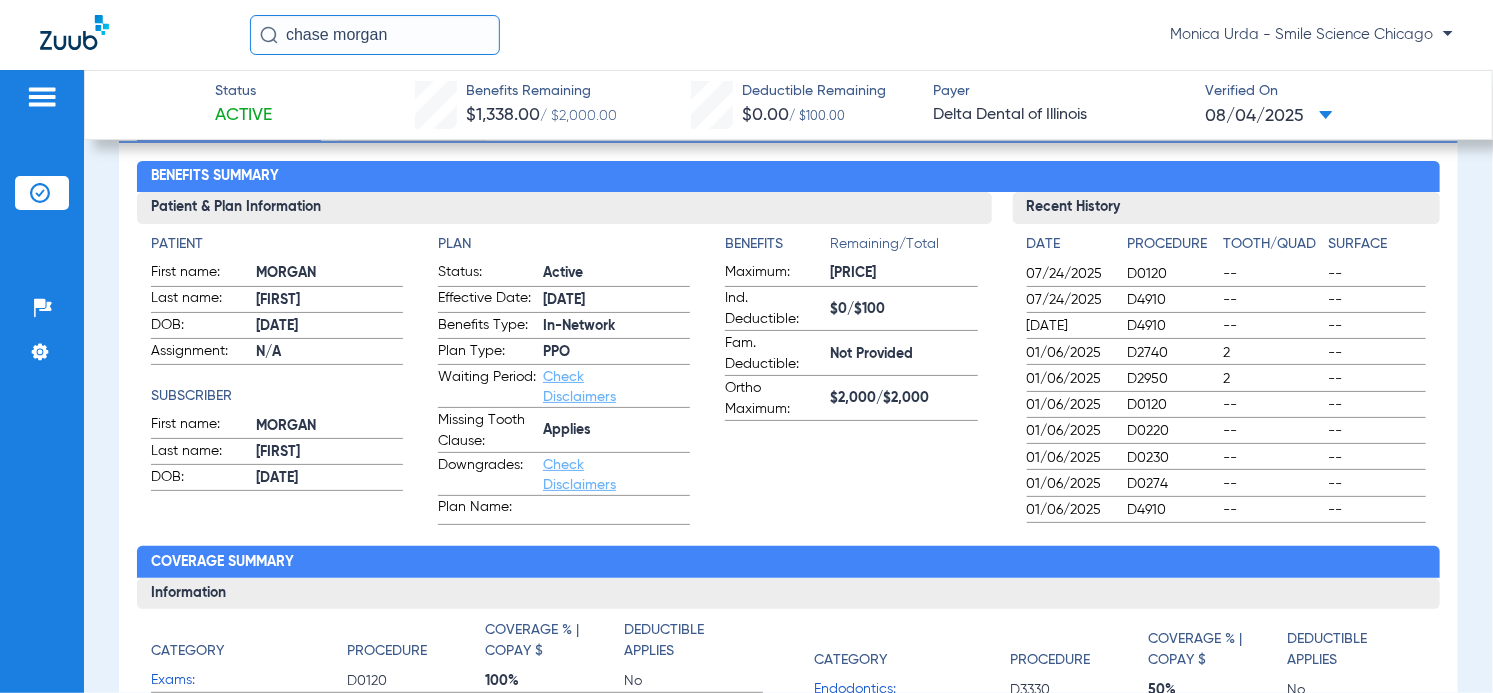 drag, startPoint x: 400, startPoint y: 43, endPoint x: 210, endPoint y: 44, distance: 190.00262 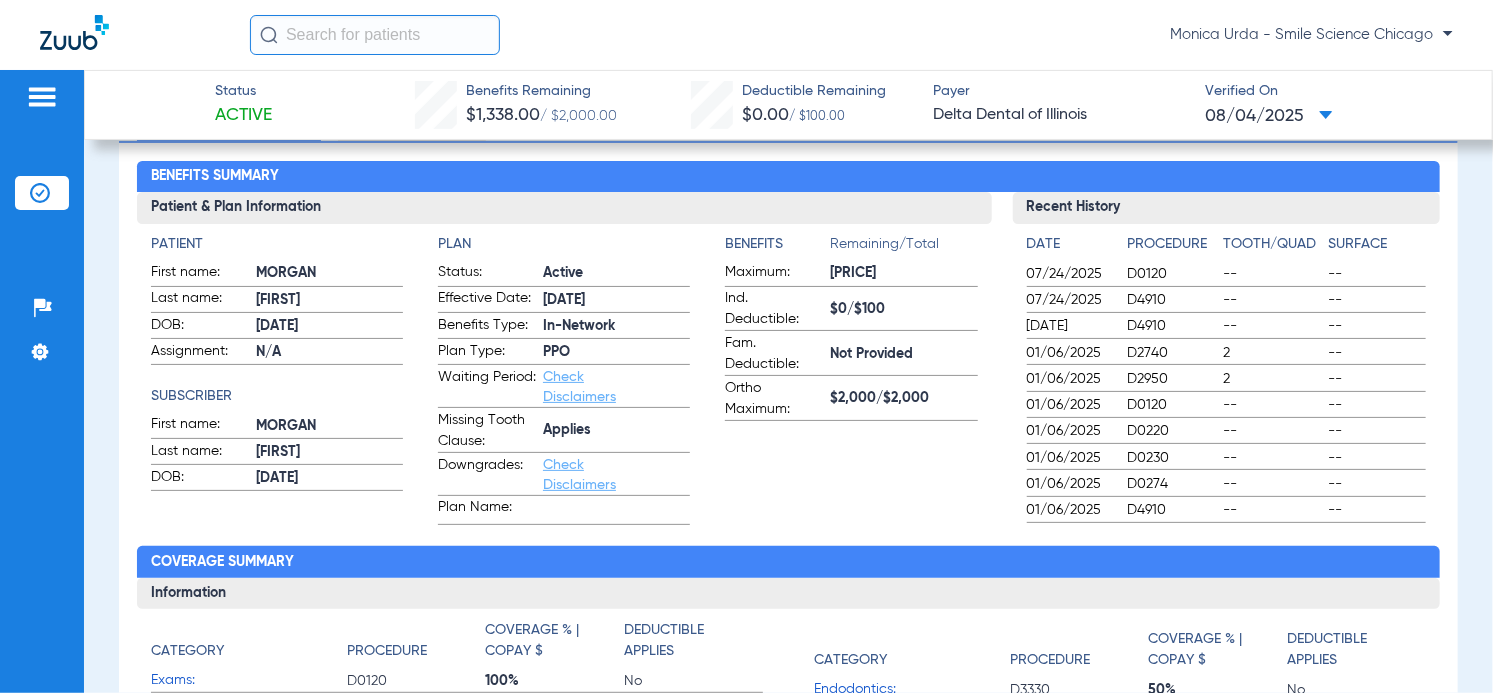 click on "Monica Urda  - Smile Science Chicago" 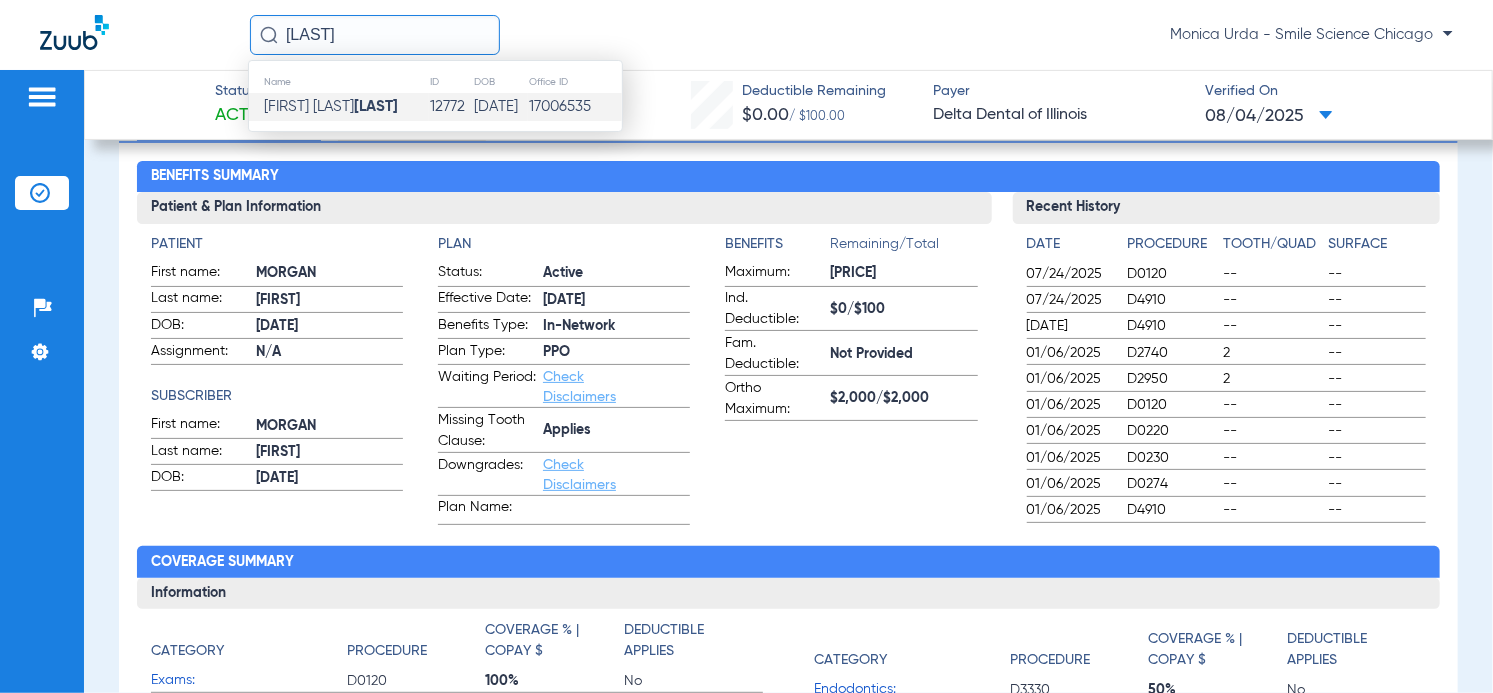 type on "[LAST]" 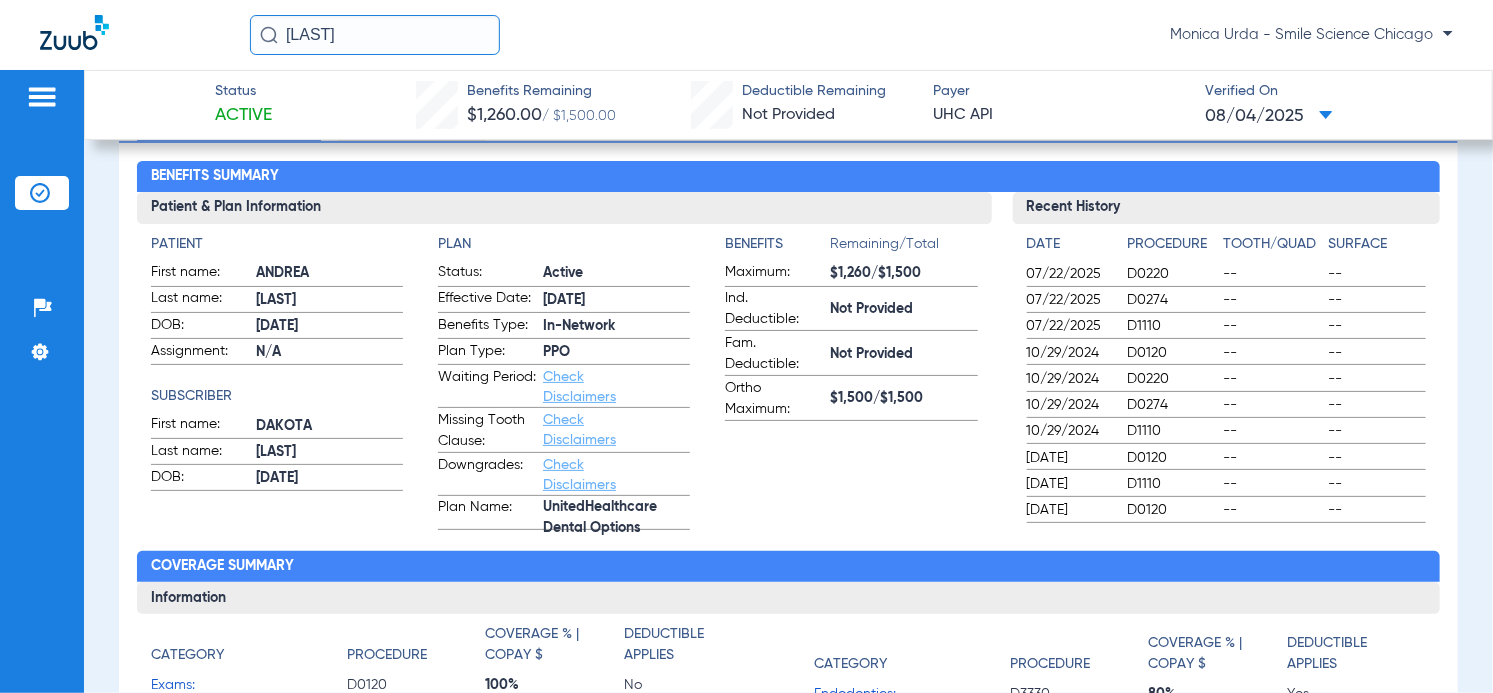 click on "Patient & Plan Information" 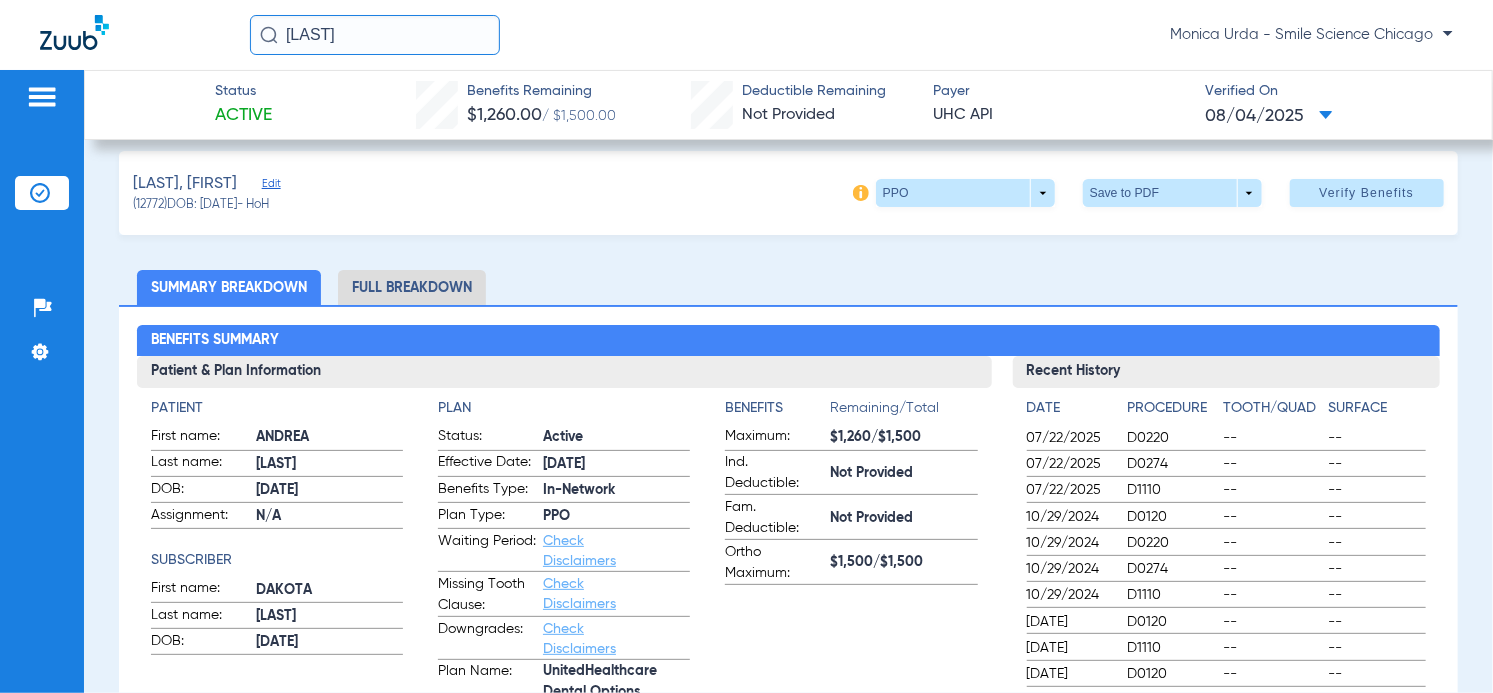 scroll, scrollTop: 0, scrollLeft: 0, axis: both 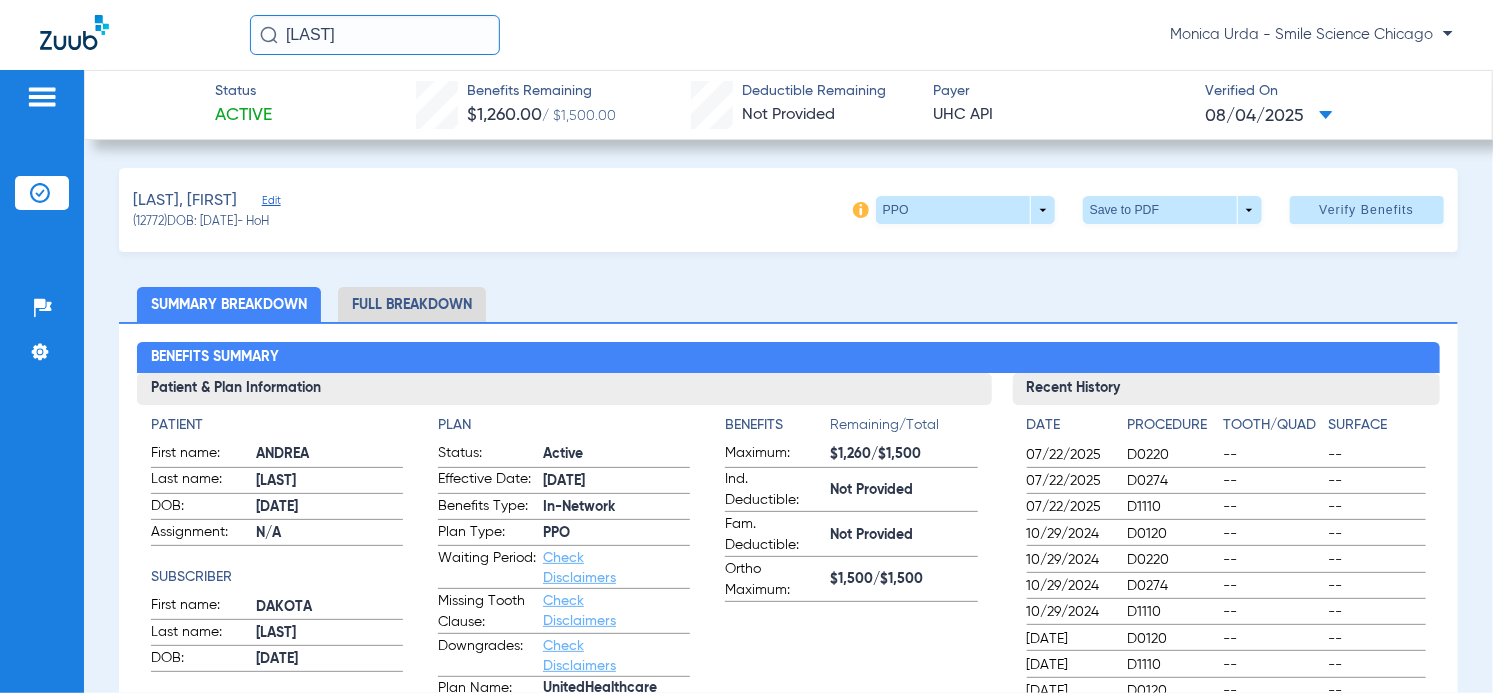 click on "Full Breakdown" 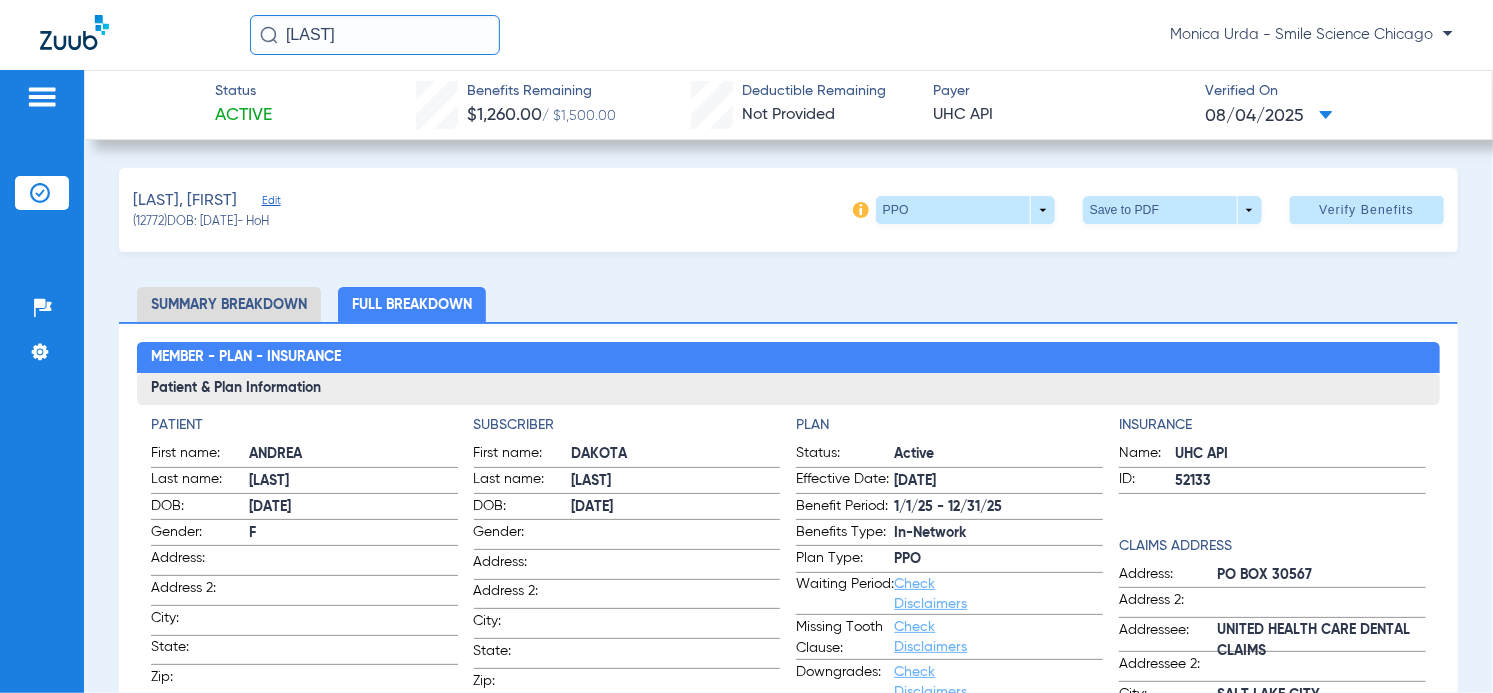 click on "[LAST]" 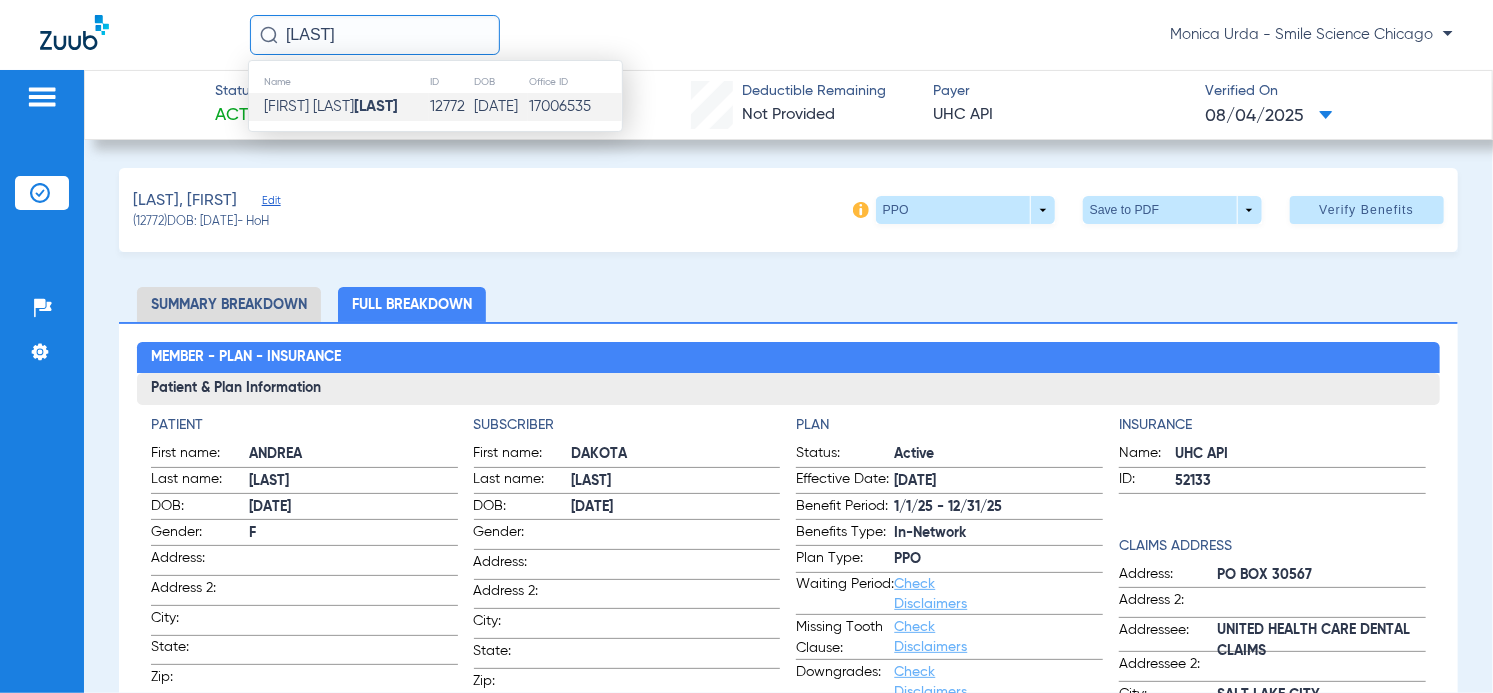 click on "[FIRST] [LAST]" 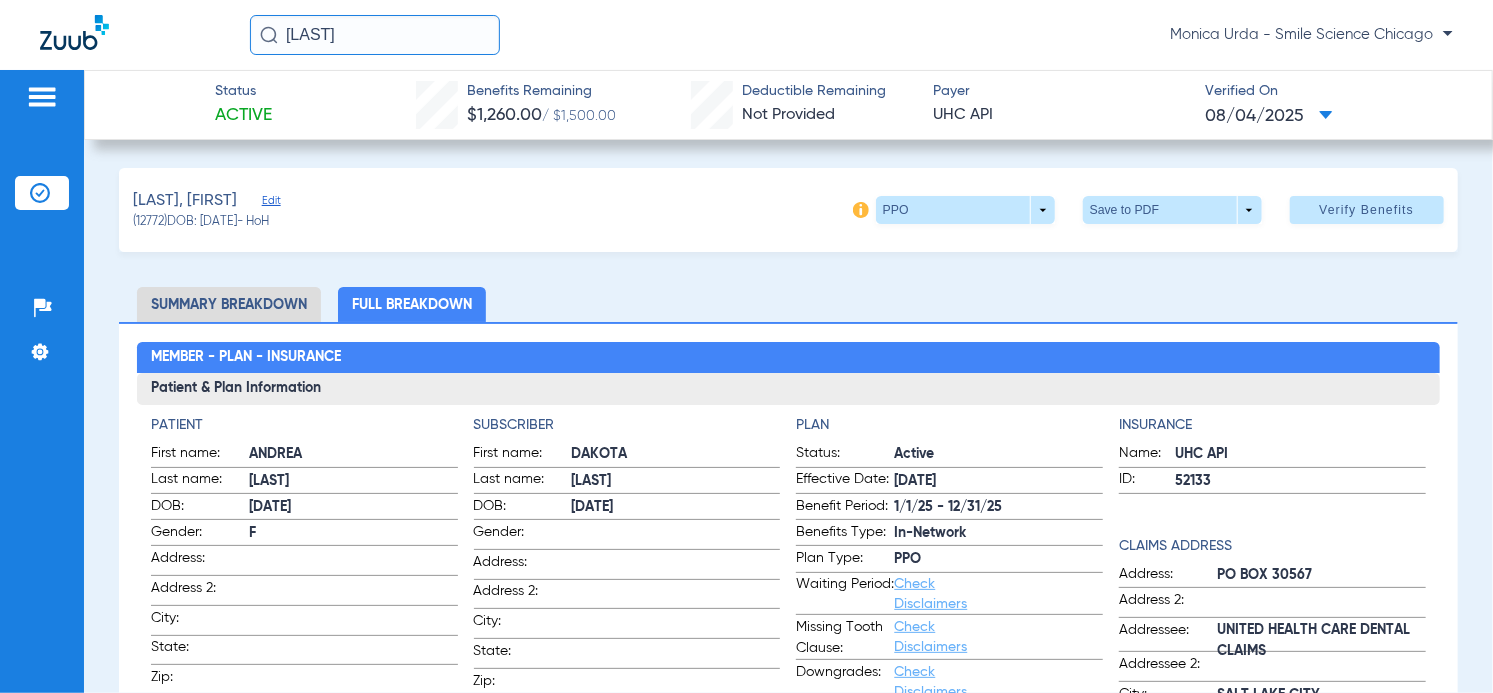 click on "[LAST], [FIRST]   Edit   (12772)   DOB: [DATE]   - HoH   PPO  arrow_drop_down  Save to PDF  arrow_drop_down  Verify Benefits" 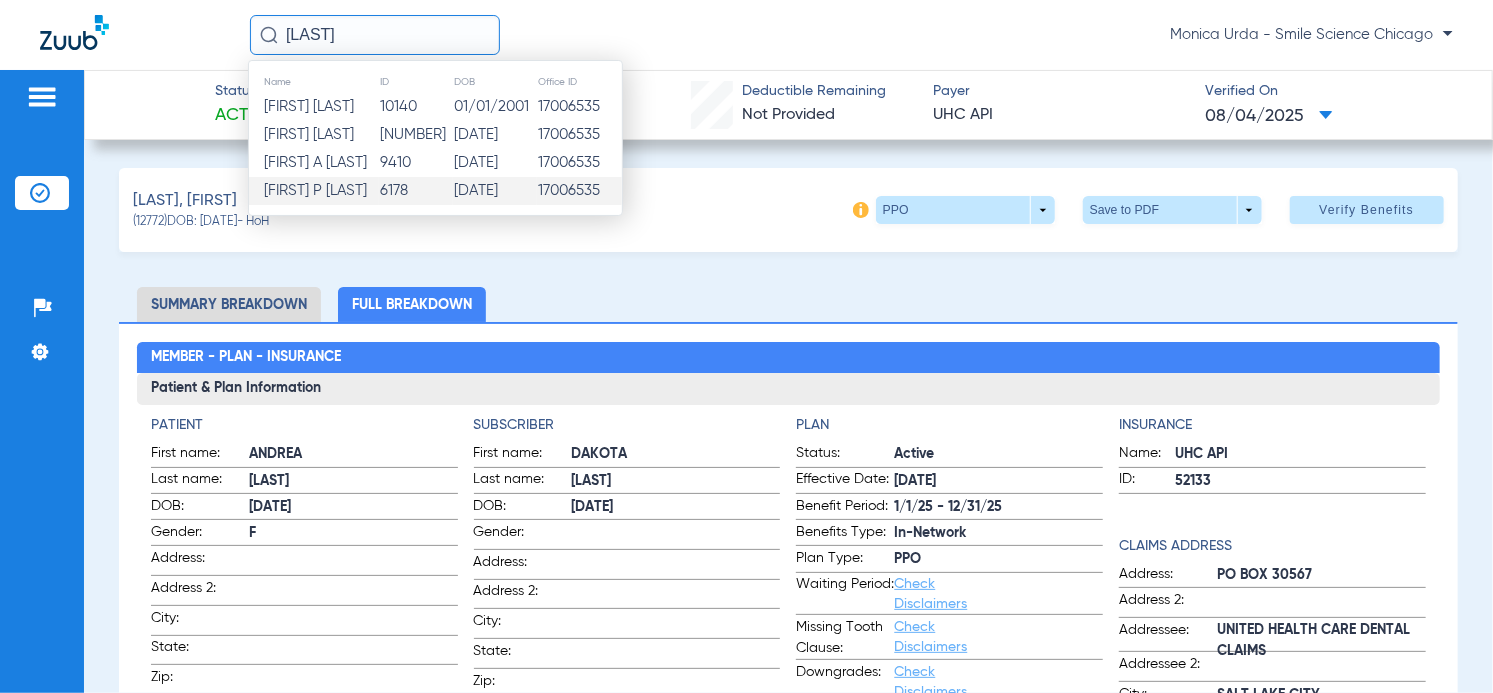 type on "[LAST]" 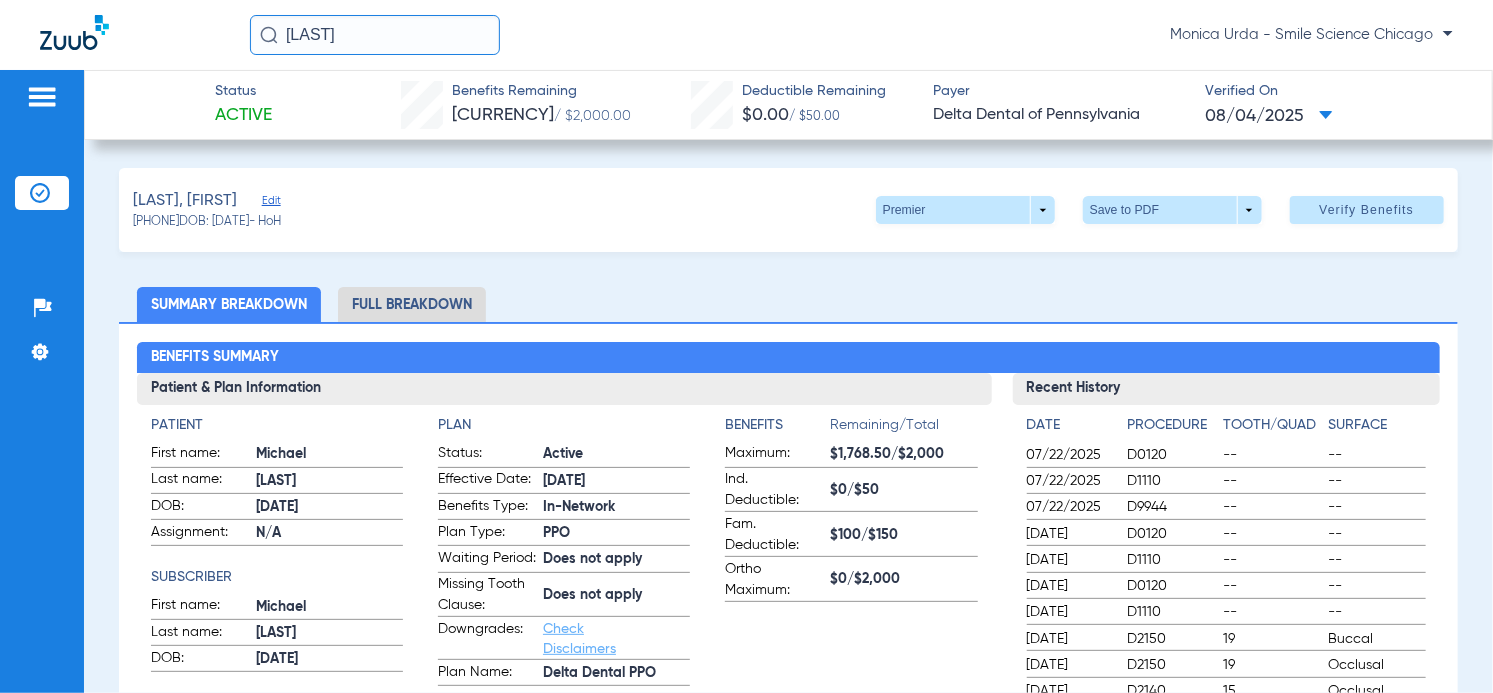 drag, startPoint x: 360, startPoint y: 35, endPoint x: 142, endPoint y: 39, distance: 218.0367 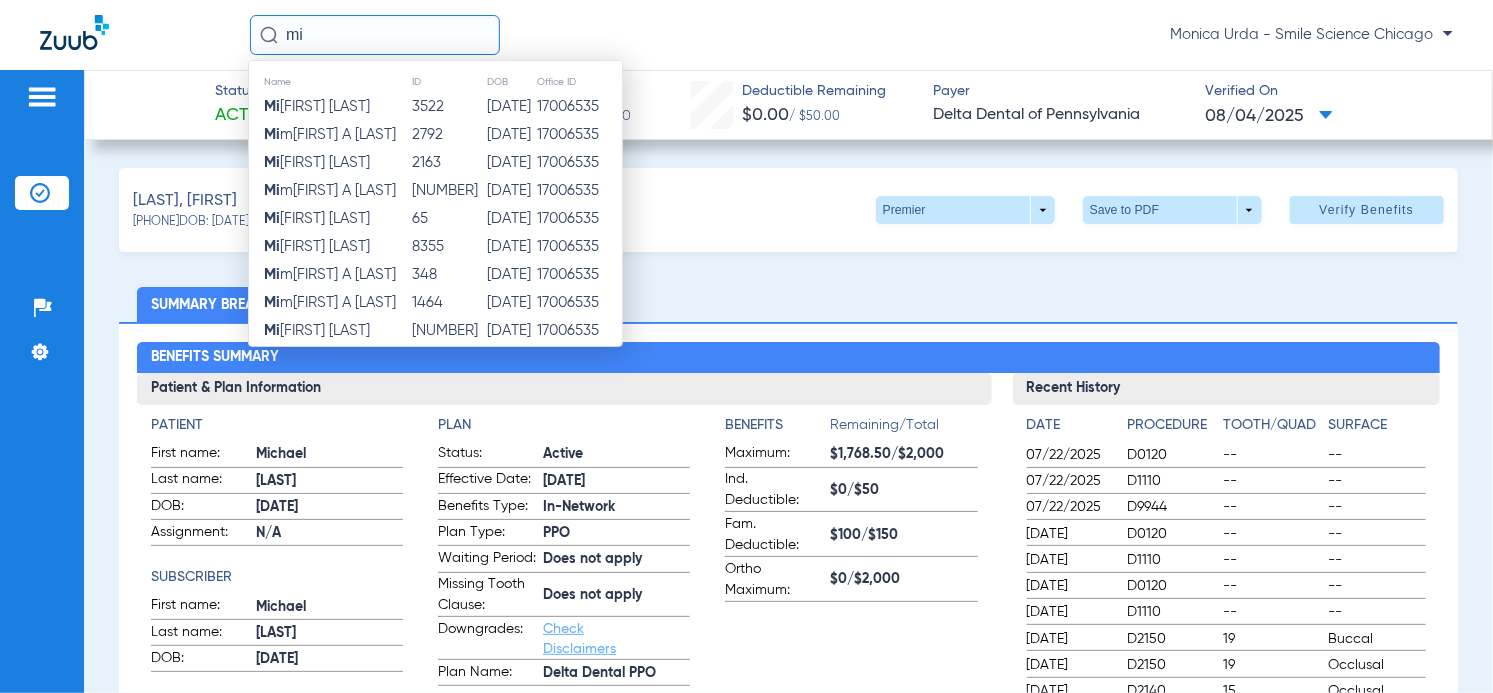 type on "m" 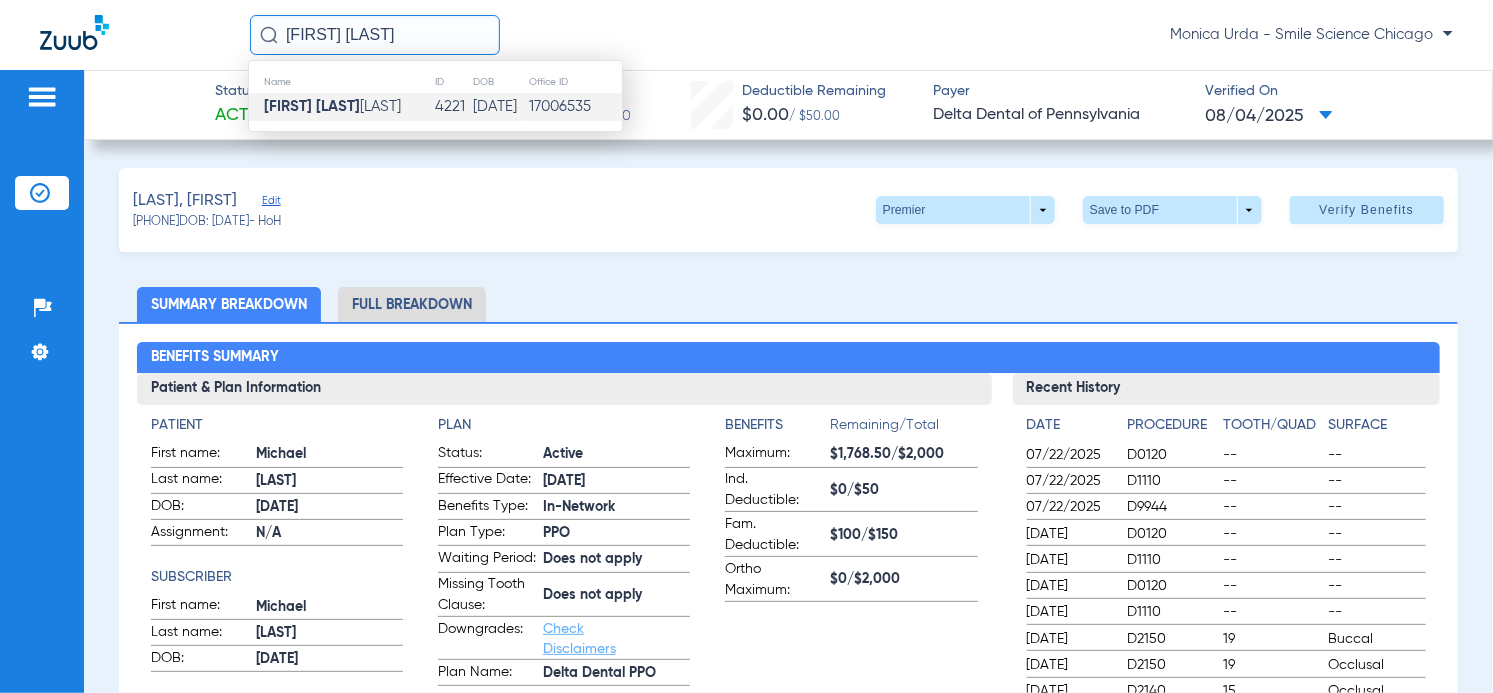 type on "[FIRST] [LAST]" 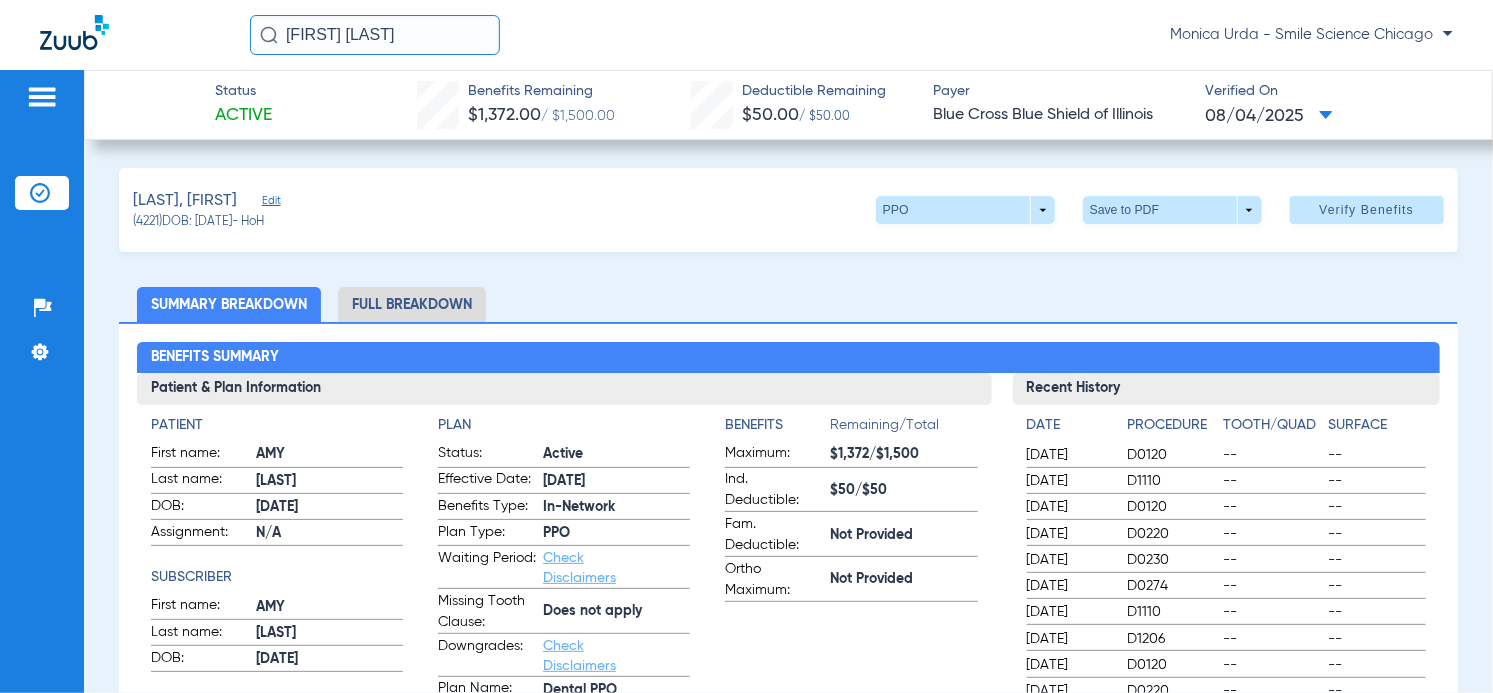click on "[FIRST] [LAST]" 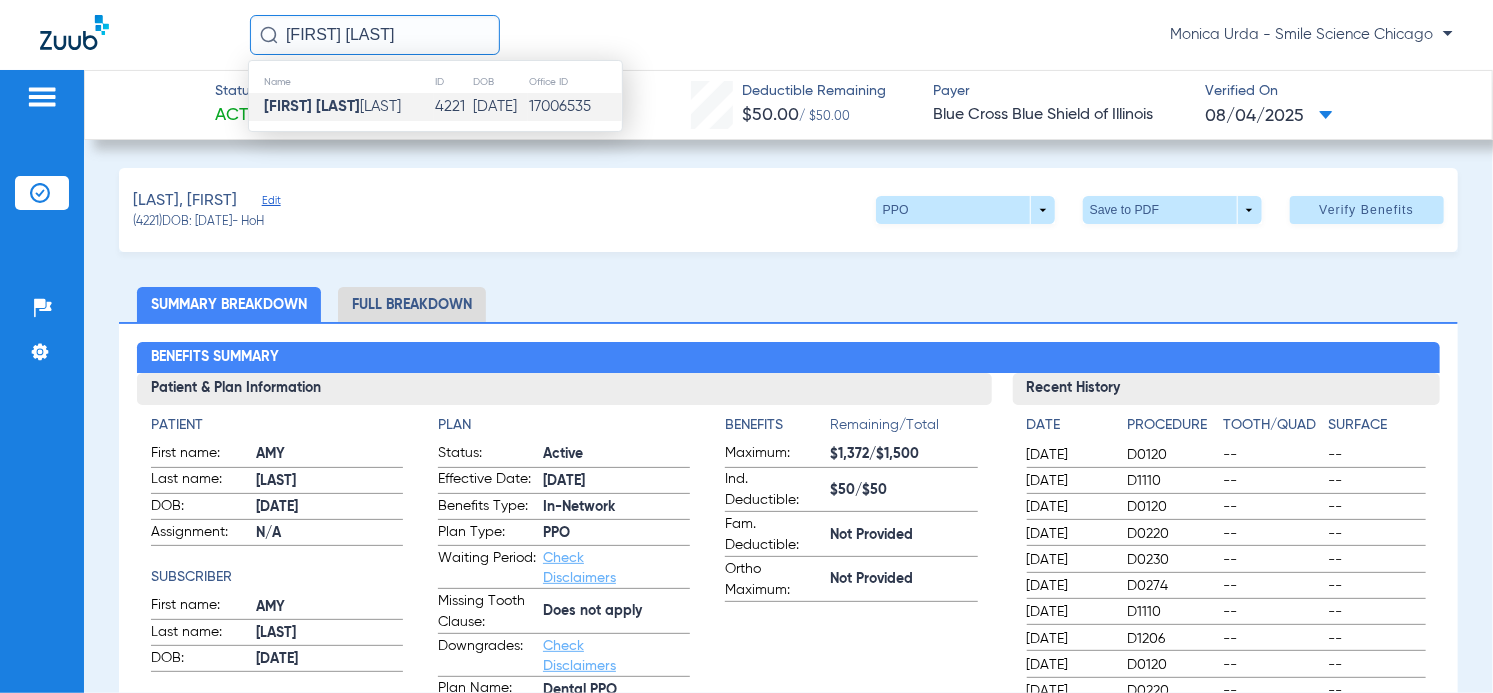 click on "4221" 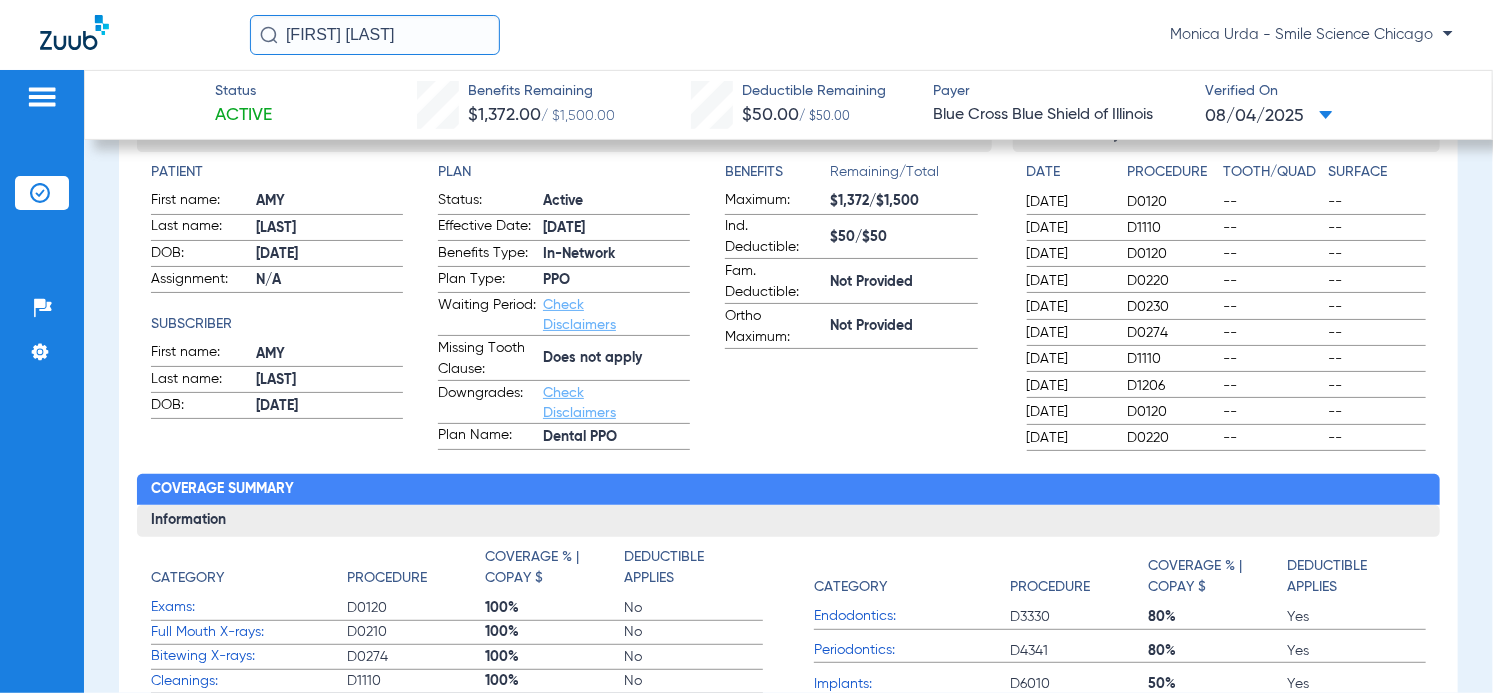scroll, scrollTop: 363, scrollLeft: 0, axis: vertical 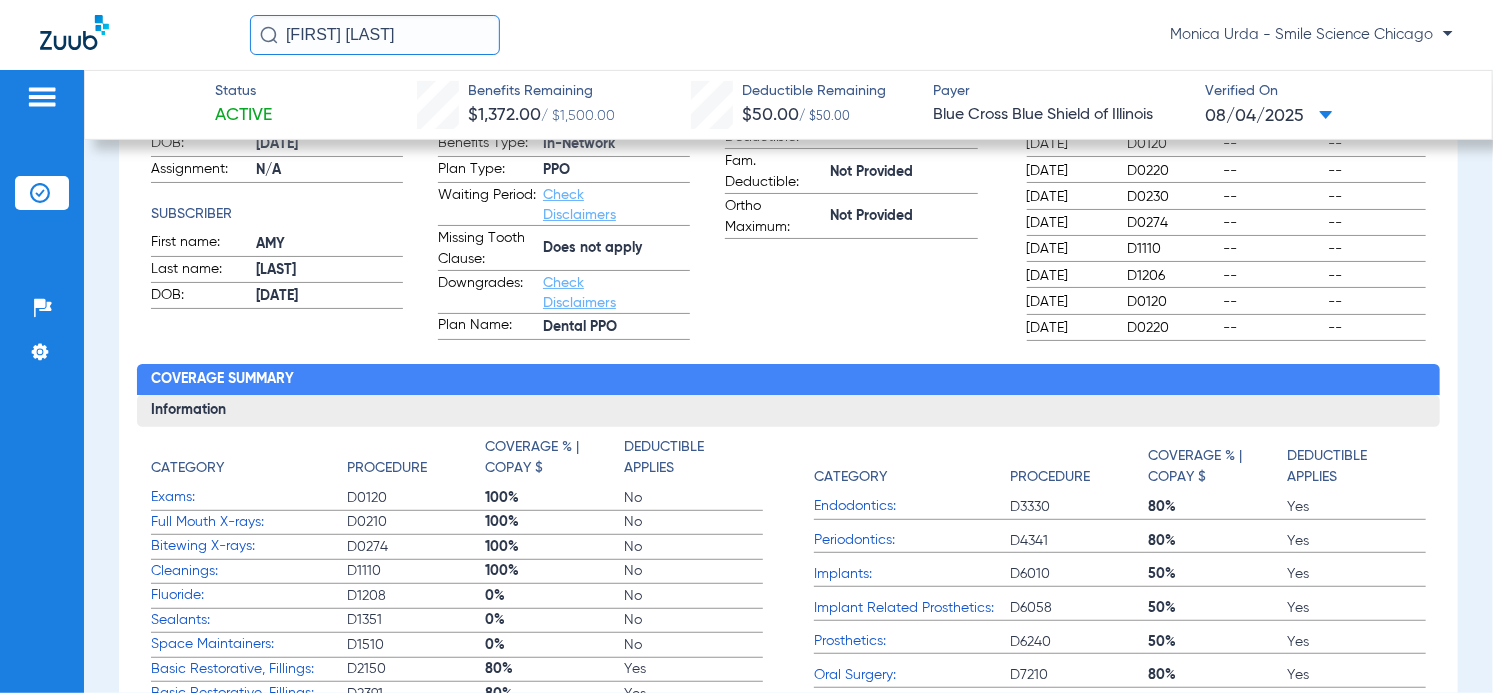 drag, startPoint x: 366, startPoint y: 34, endPoint x: 229, endPoint y: 25, distance: 137.2953 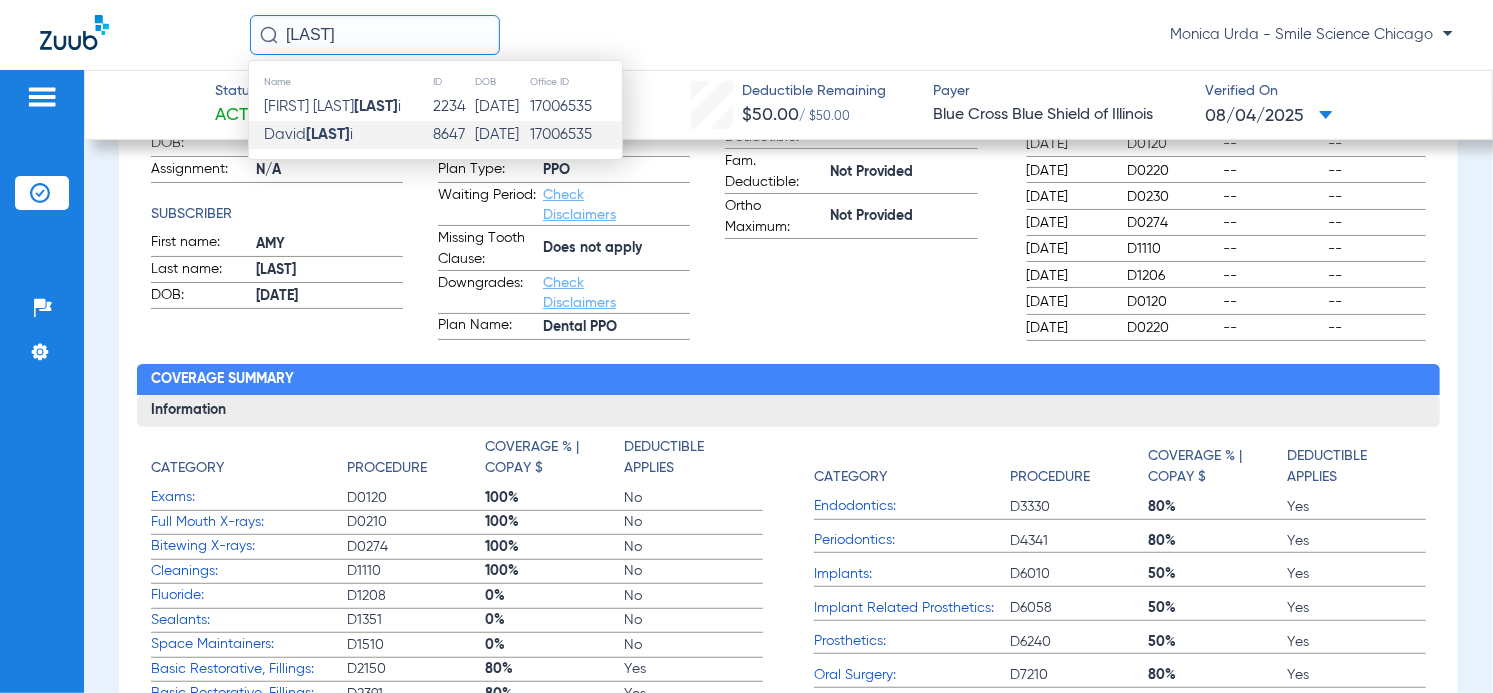 type on "[LAST]" 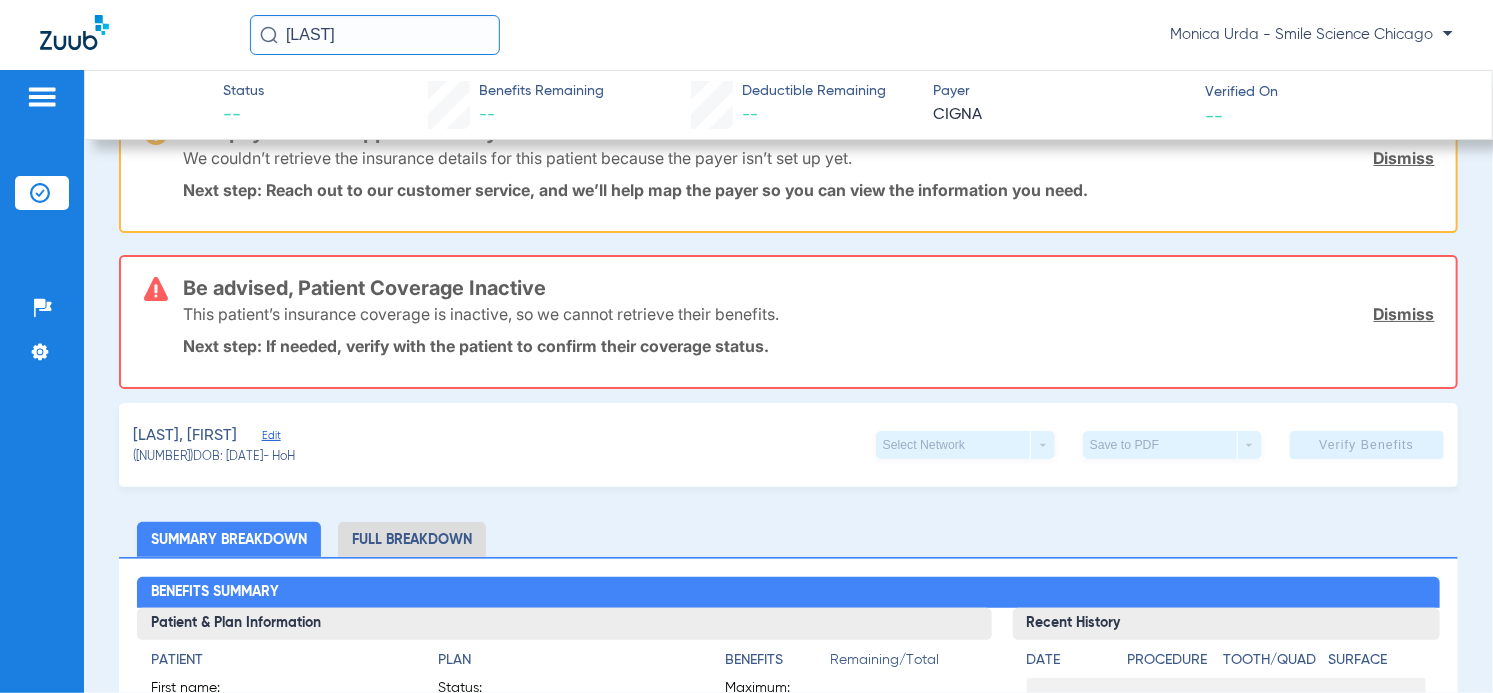 scroll, scrollTop: 0, scrollLeft: 0, axis: both 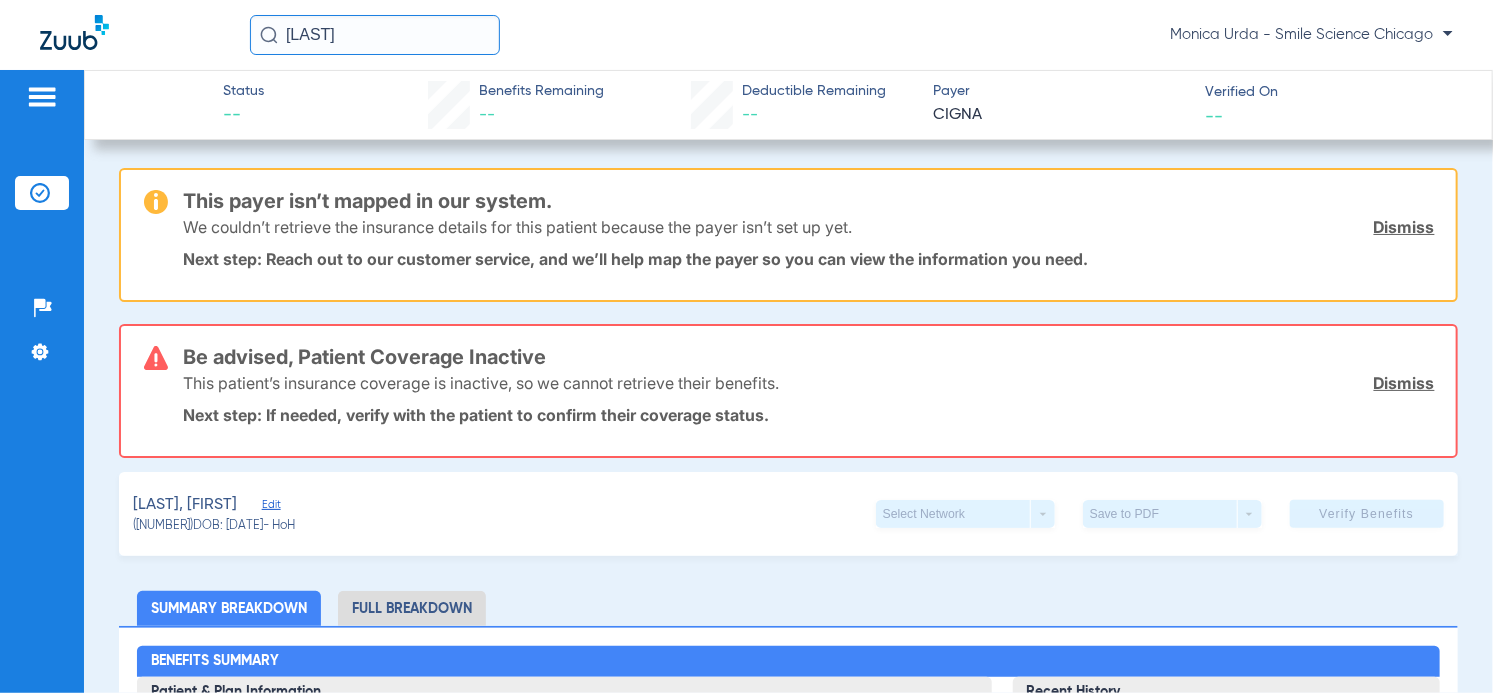 drag, startPoint x: 368, startPoint y: 25, endPoint x: 216, endPoint y: 38, distance: 152.5549 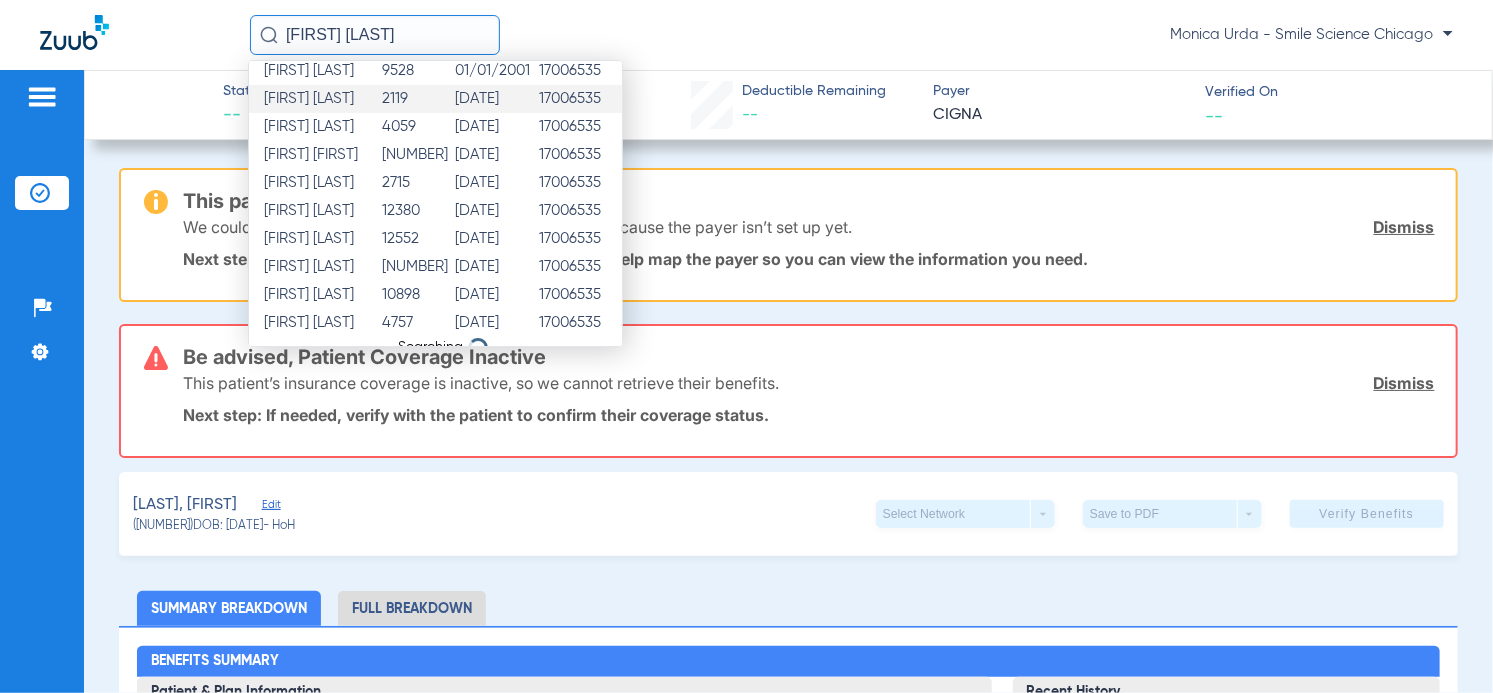 scroll, scrollTop: 0, scrollLeft: 0, axis: both 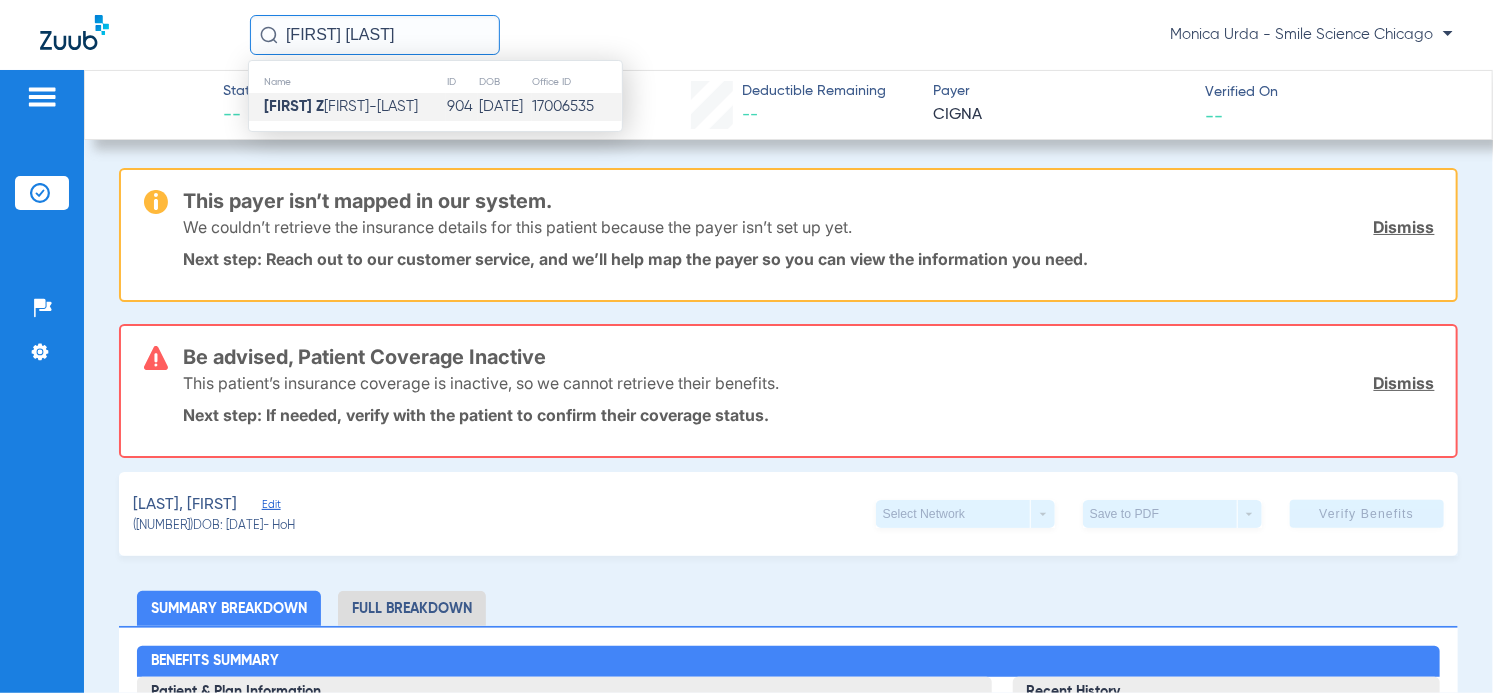 type on "[FIRST] [LAST]" 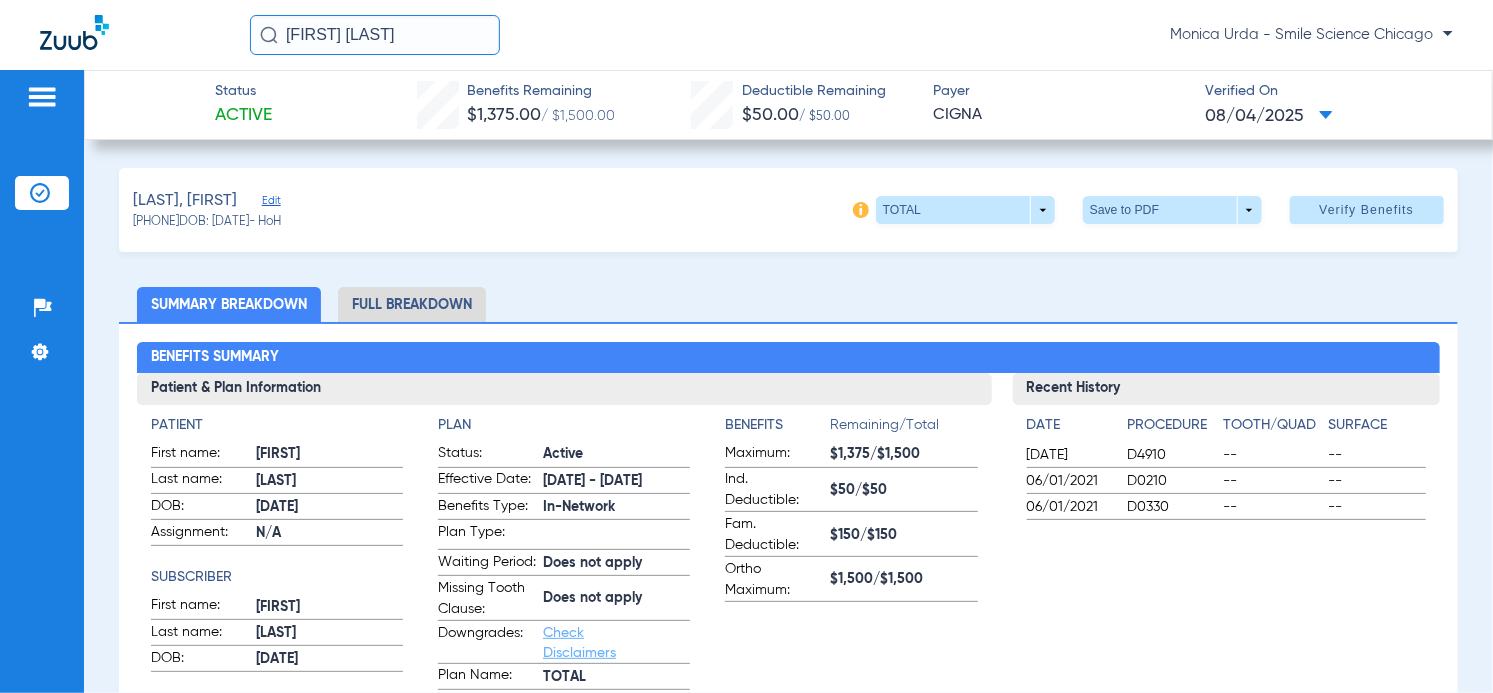 drag, startPoint x: 404, startPoint y: 39, endPoint x: 255, endPoint y: 53, distance: 149.65627 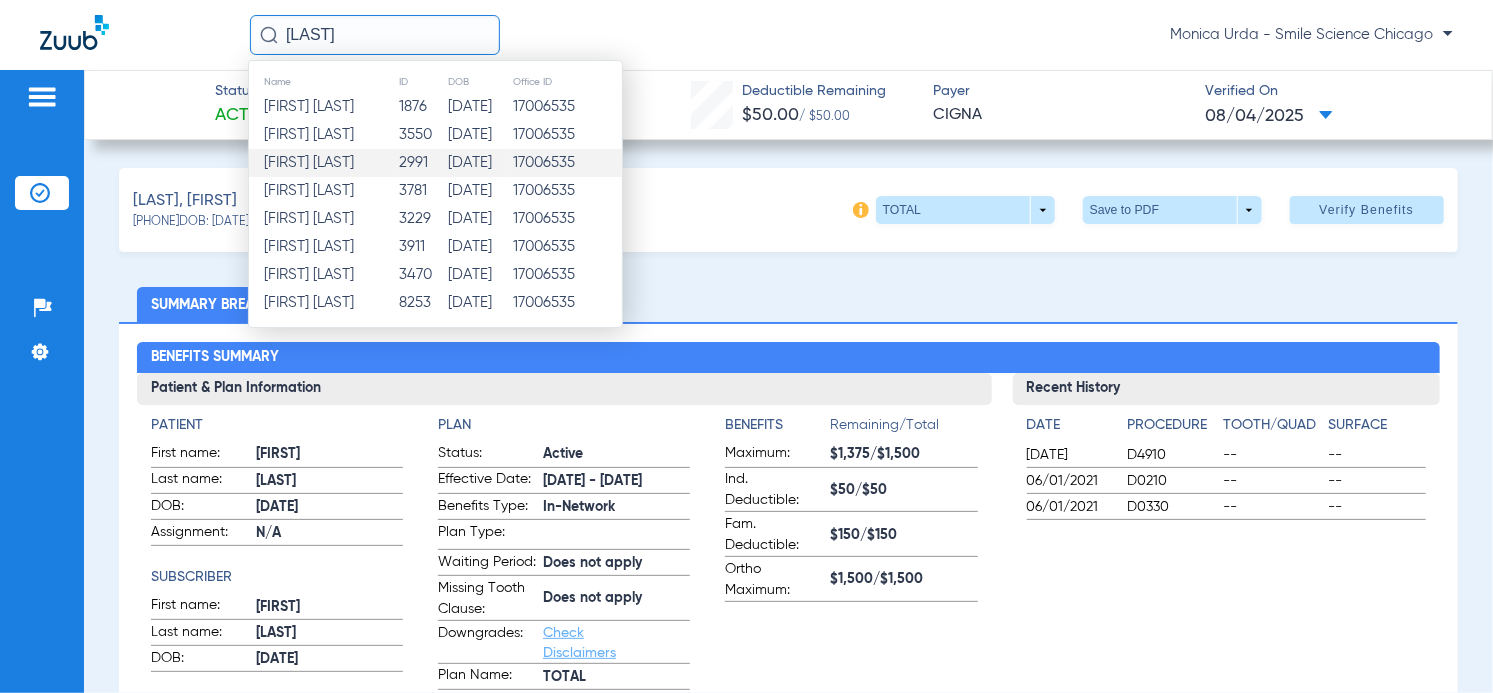 type on "[LAST]" 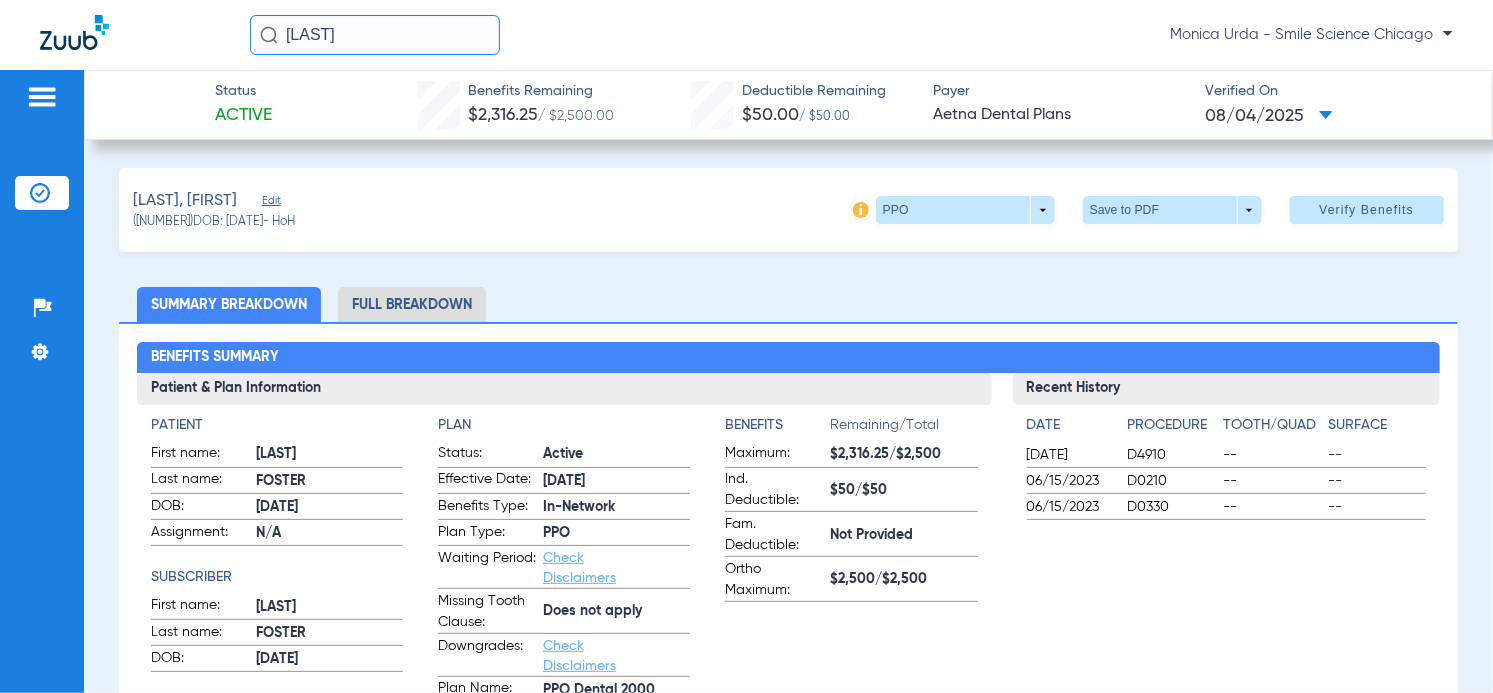 drag, startPoint x: 376, startPoint y: 39, endPoint x: 185, endPoint y: 43, distance: 191.04189 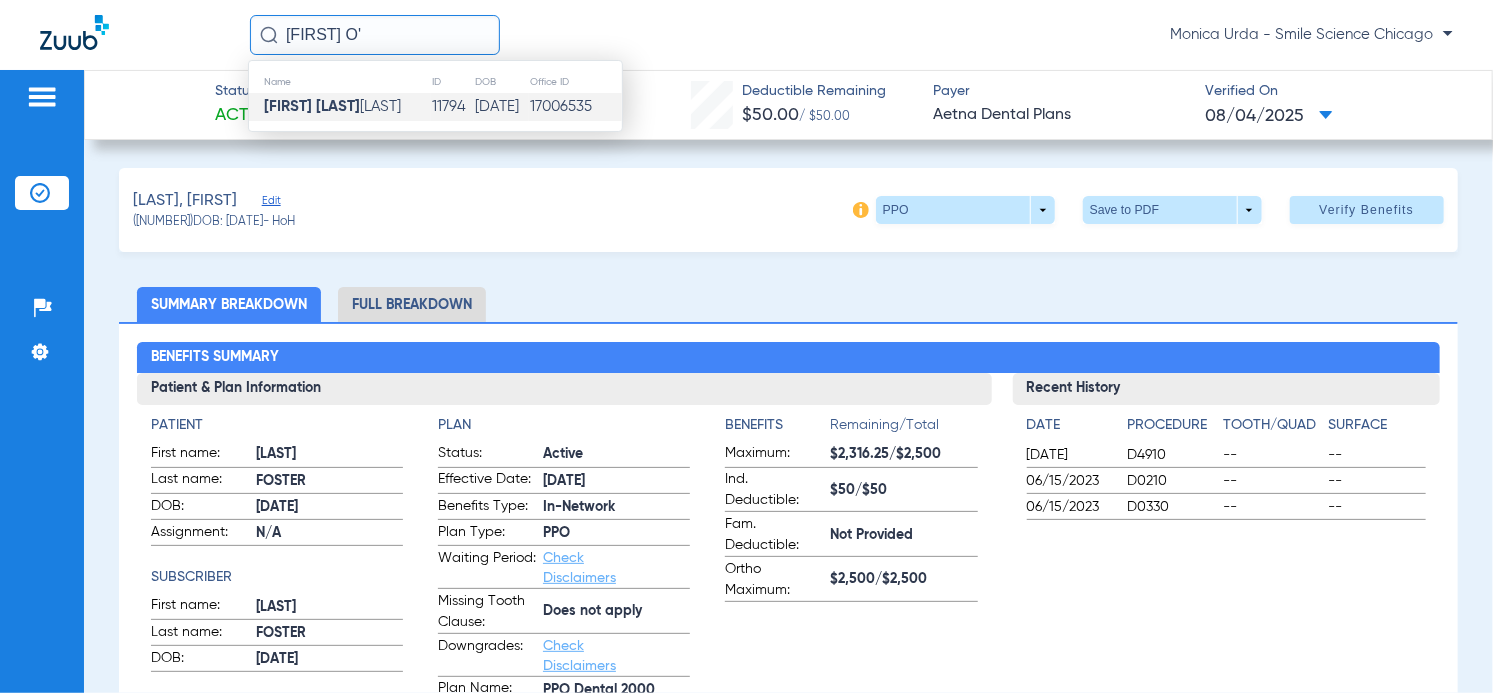 type on "[FIRST] O'" 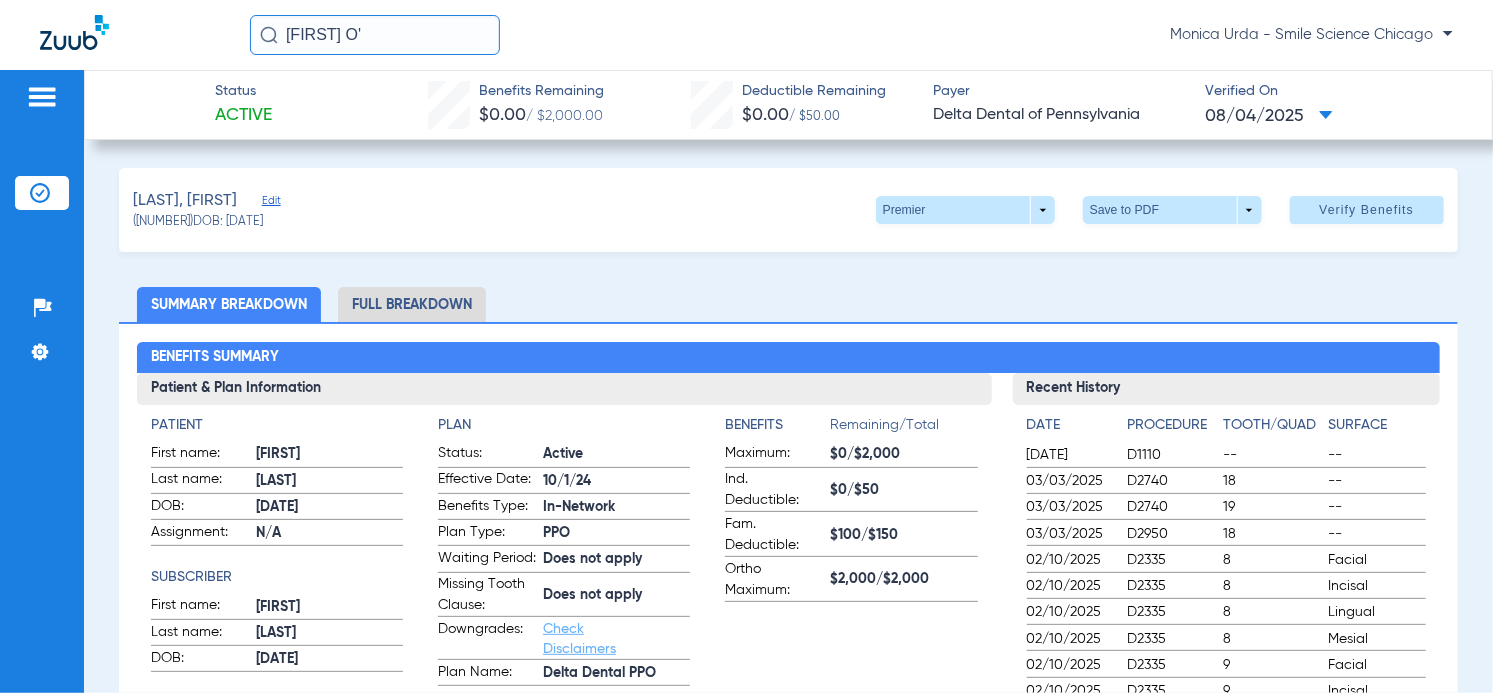 drag, startPoint x: 209, startPoint y: 36, endPoint x: 88, endPoint y: 40, distance: 121.0661 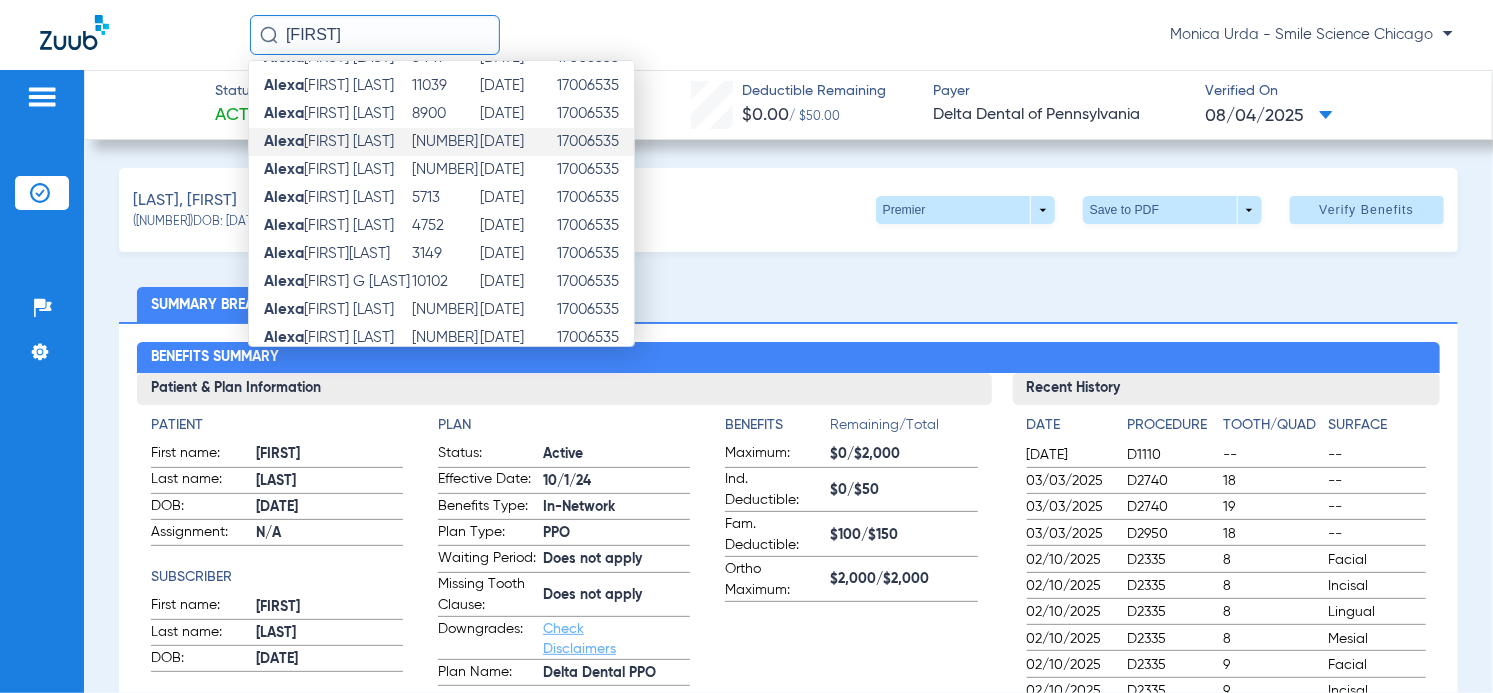 scroll, scrollTop: 316, scrollLeft: 0, axis: vertical 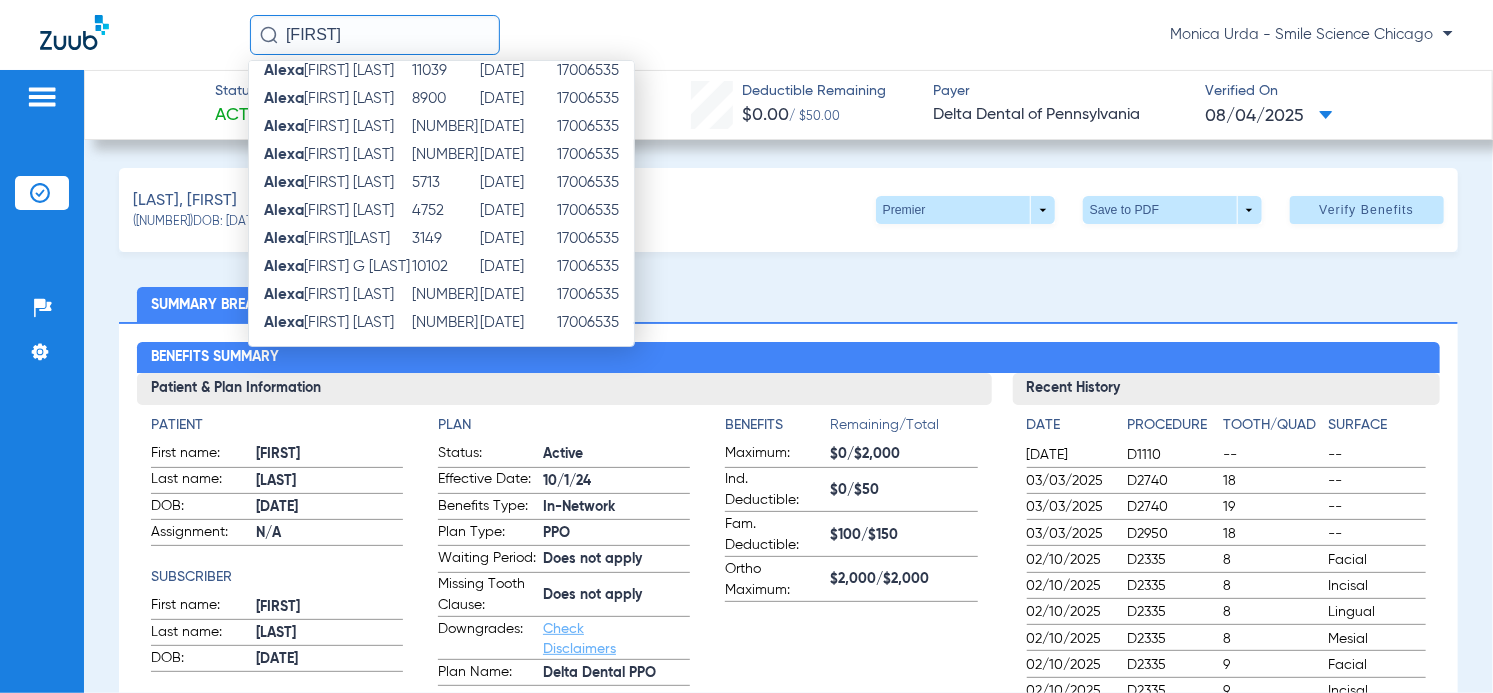 click on "[FIRST]" 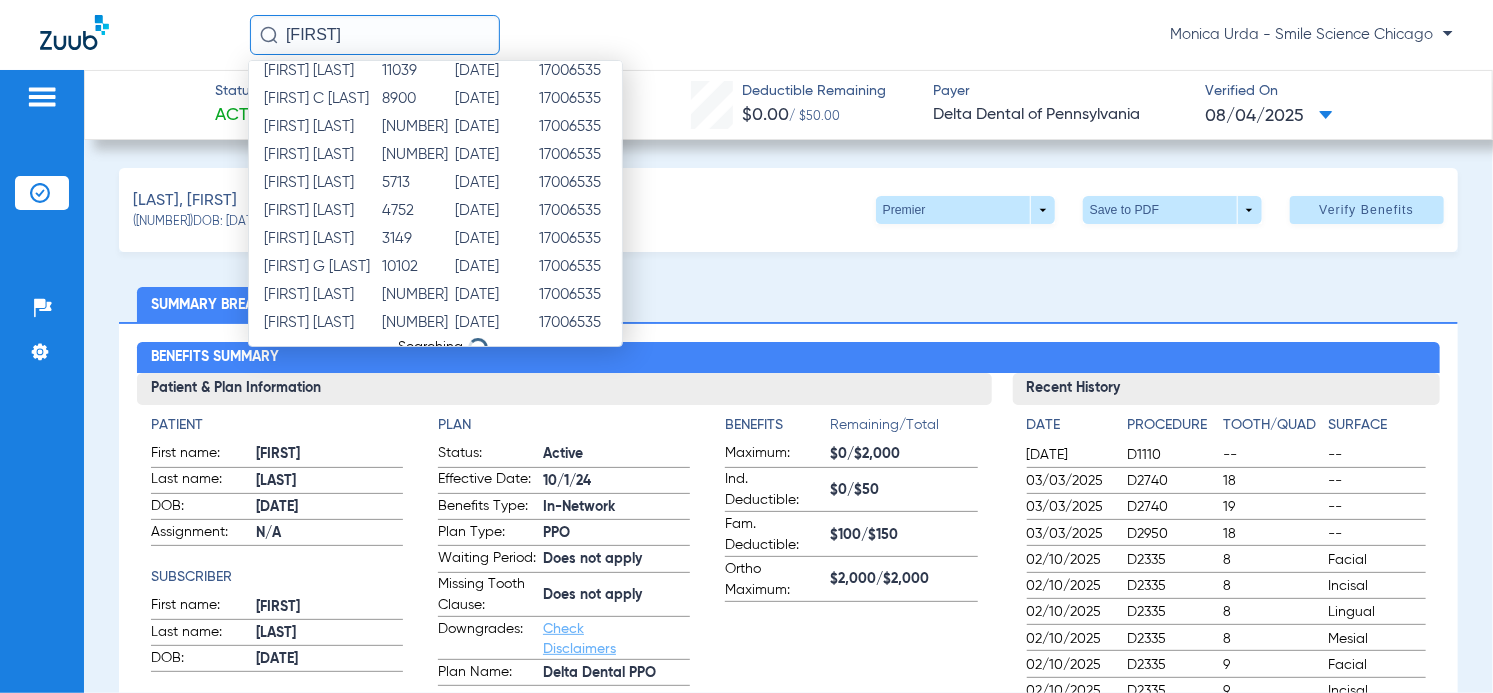 scroll, scrollTop: 0, scrollLeft: 0, axis: both 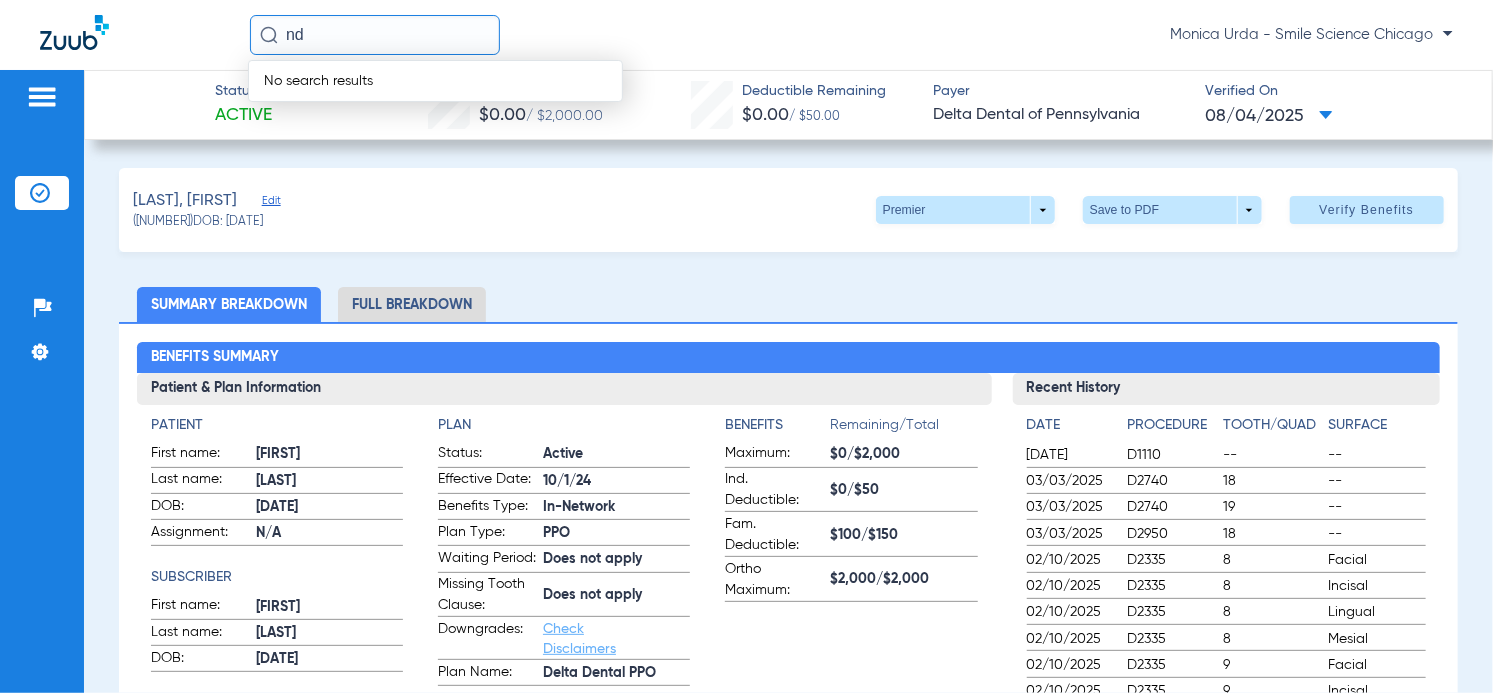 type on "n" 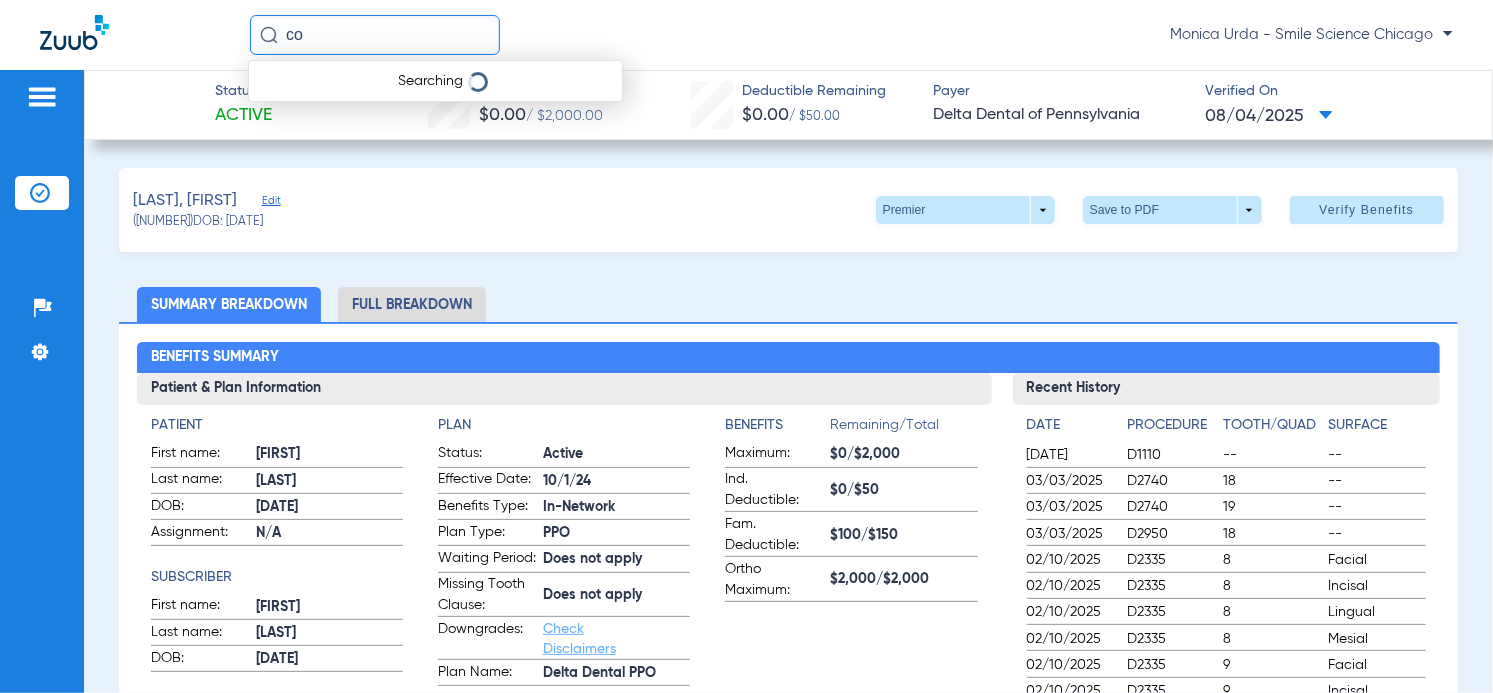 type on "c" 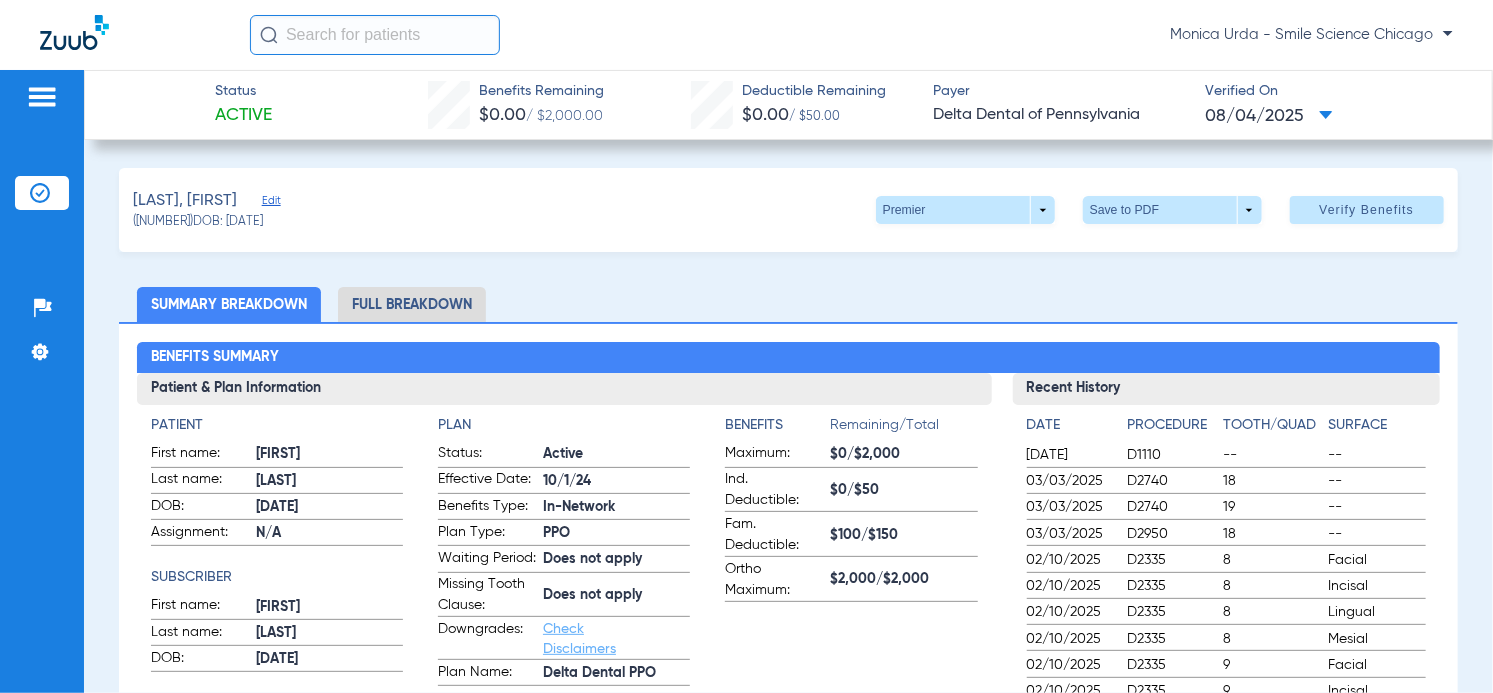type on "z" 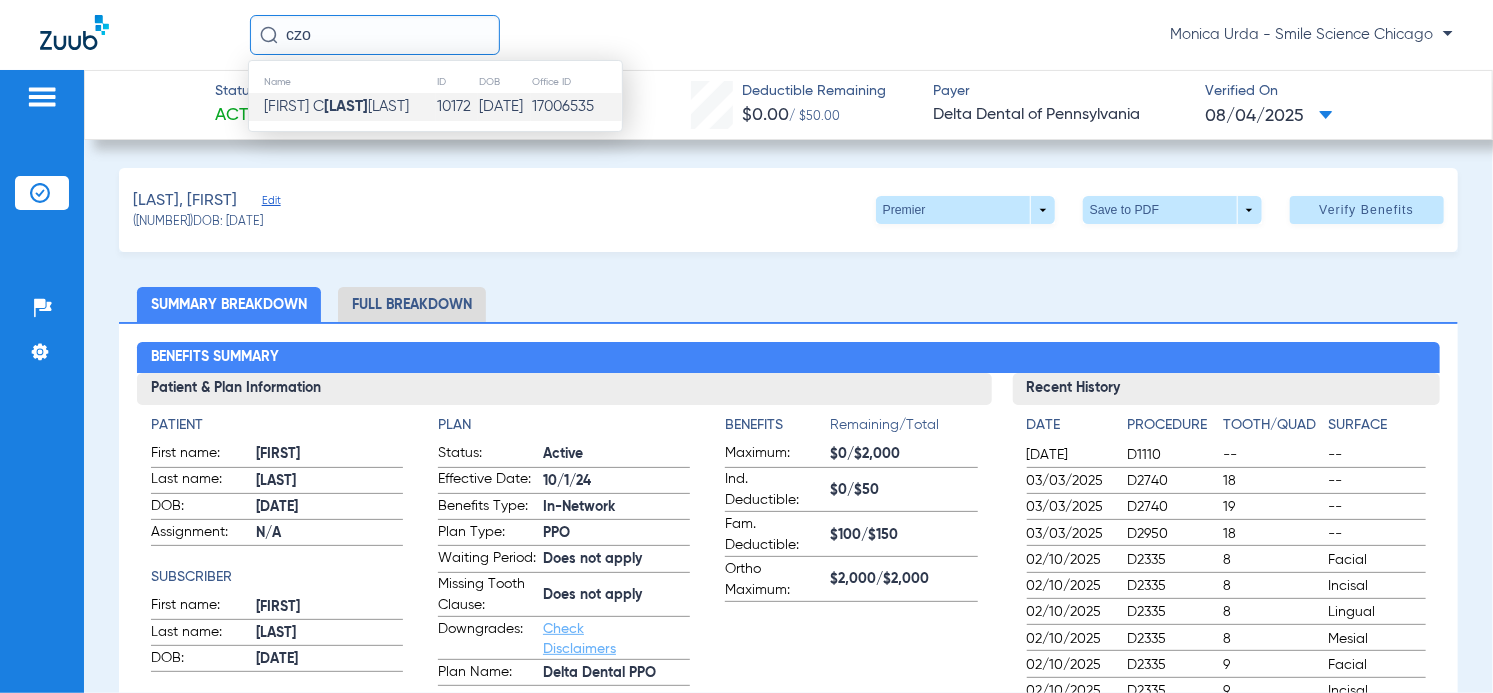 type 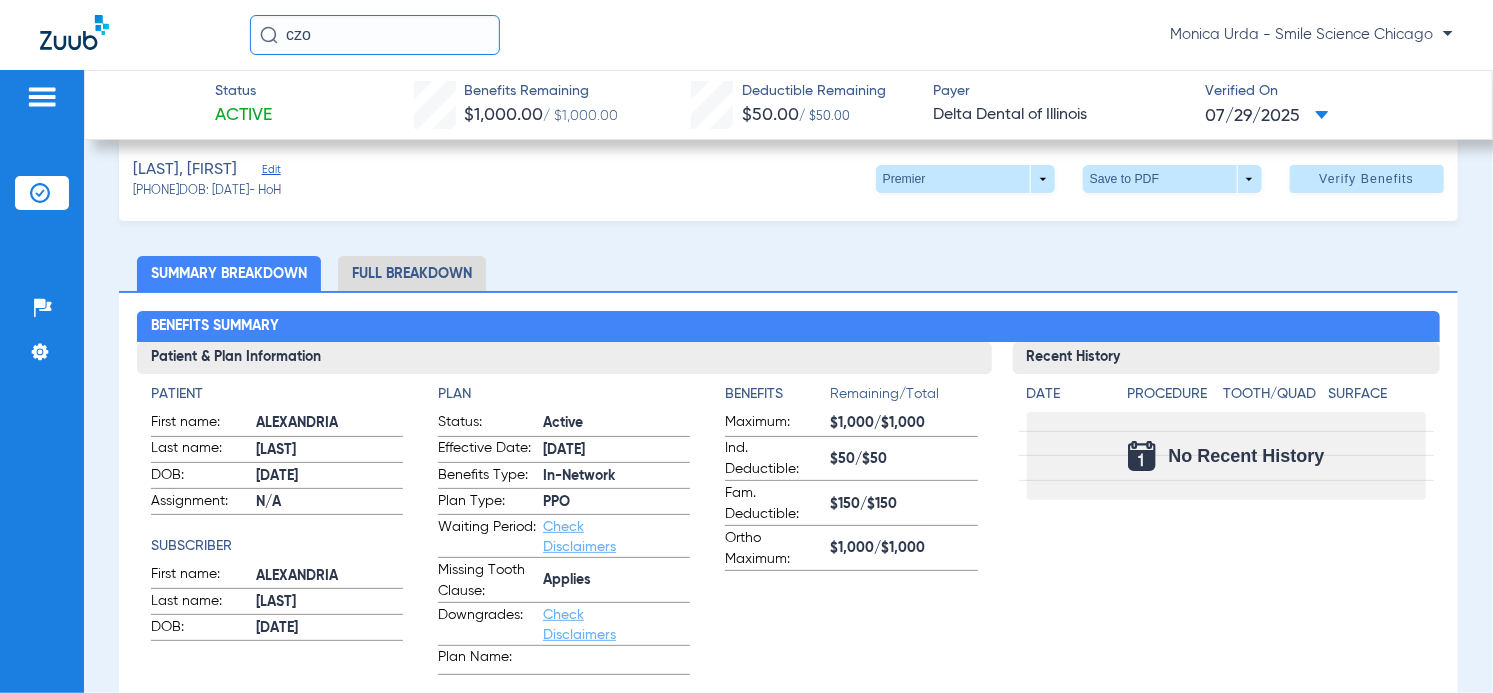scroll, scrollTop: 0, scrollLeft: 0, axis: both 